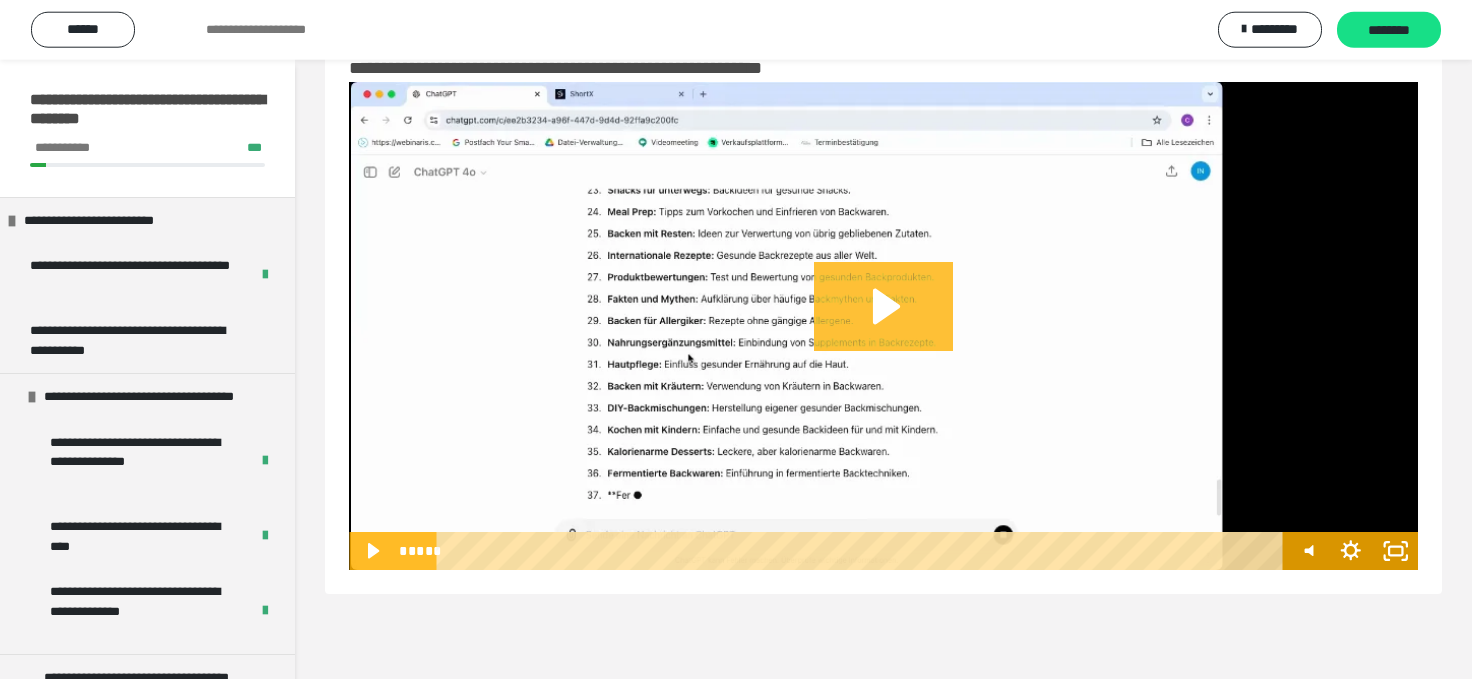 scroll, scrollTop: 0, scrollLeft: 0, axis: both 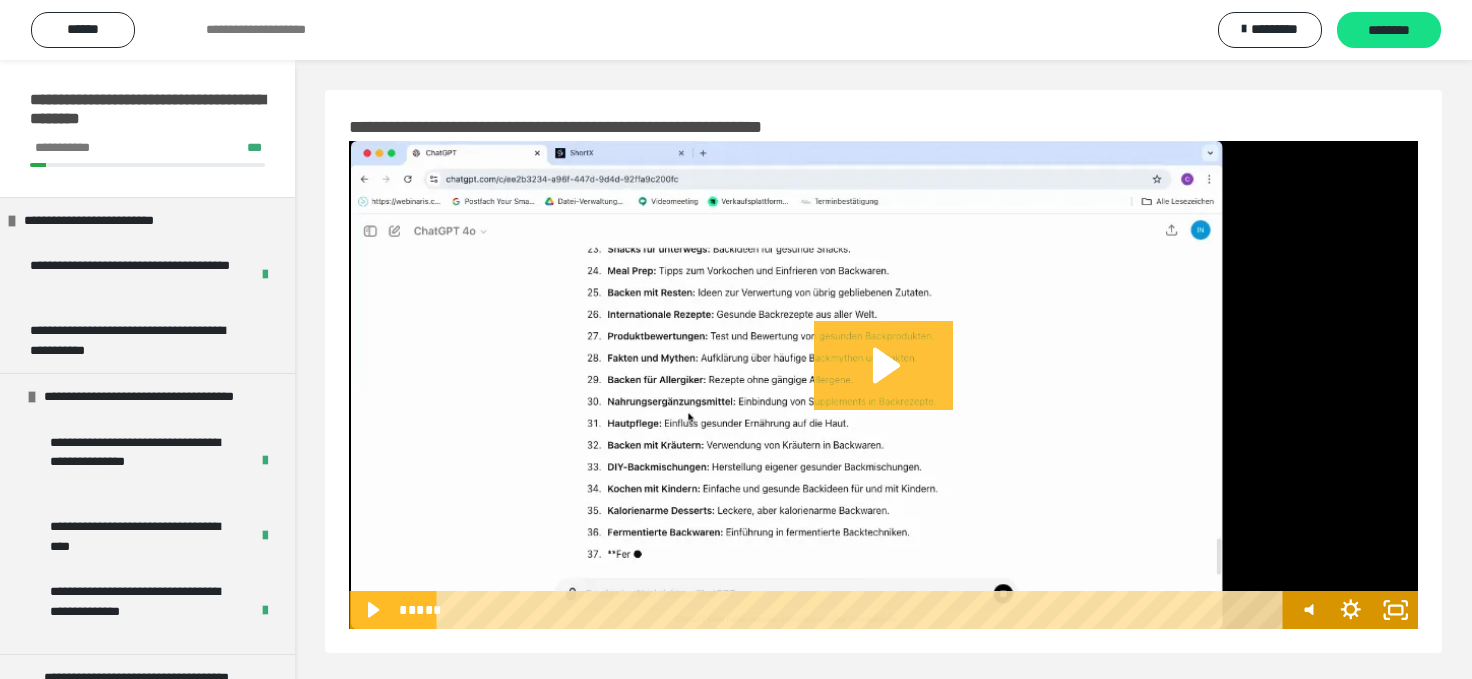 click 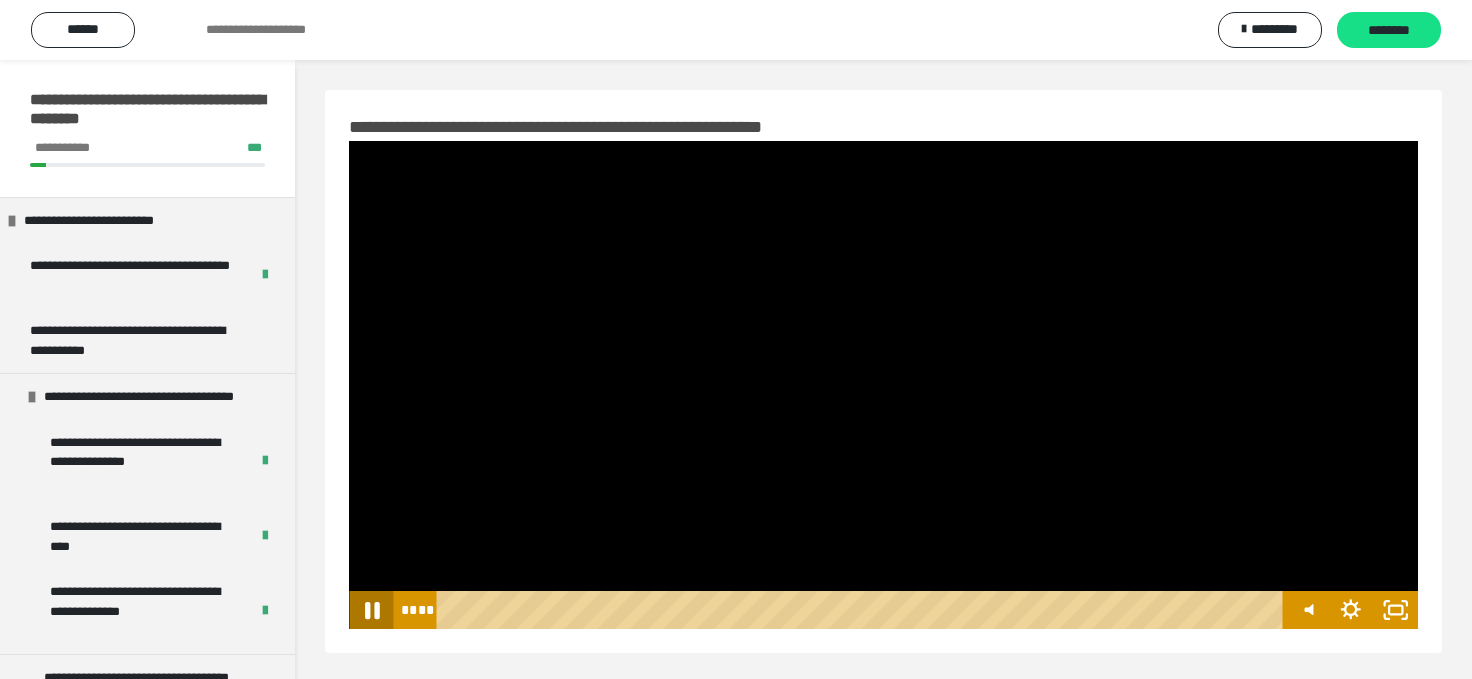 click 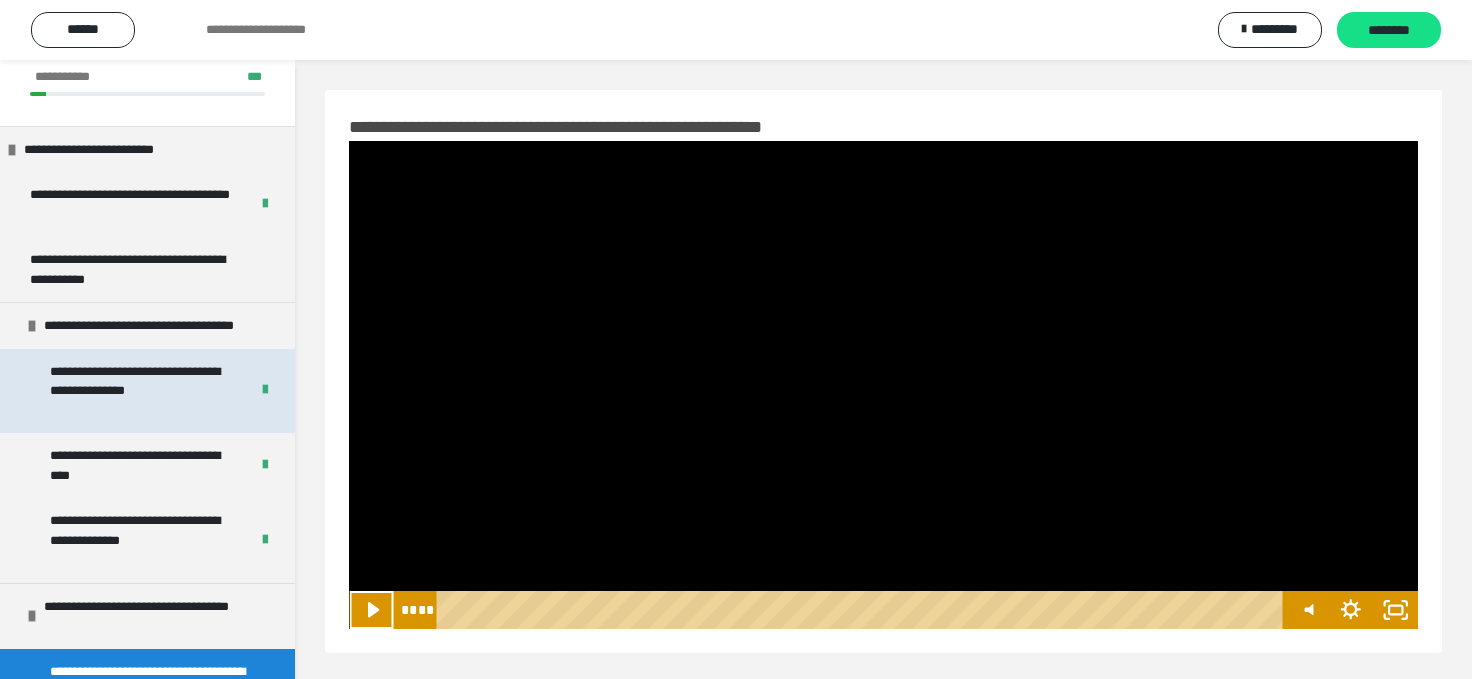 scroll, scrollTop: 123, scrollLeft: 0, axis: vertical 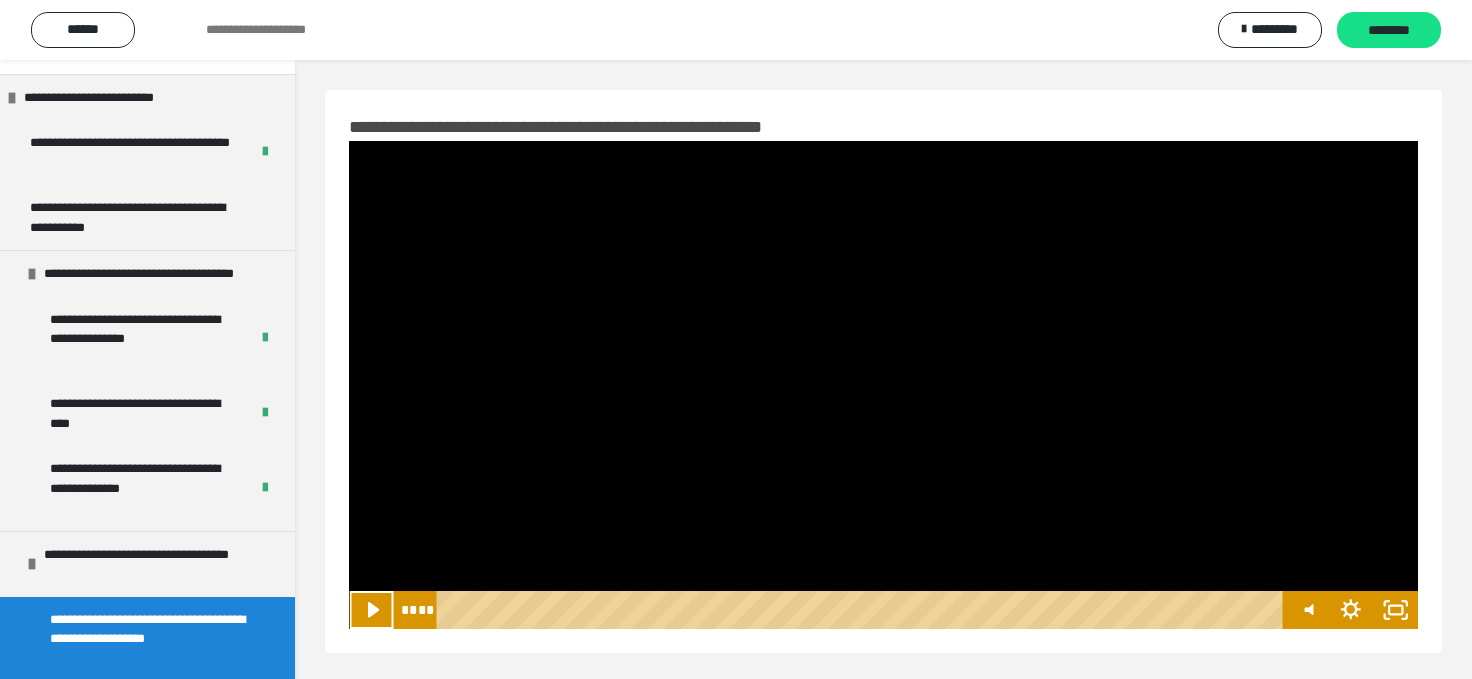click at bounding box center [883, 385] 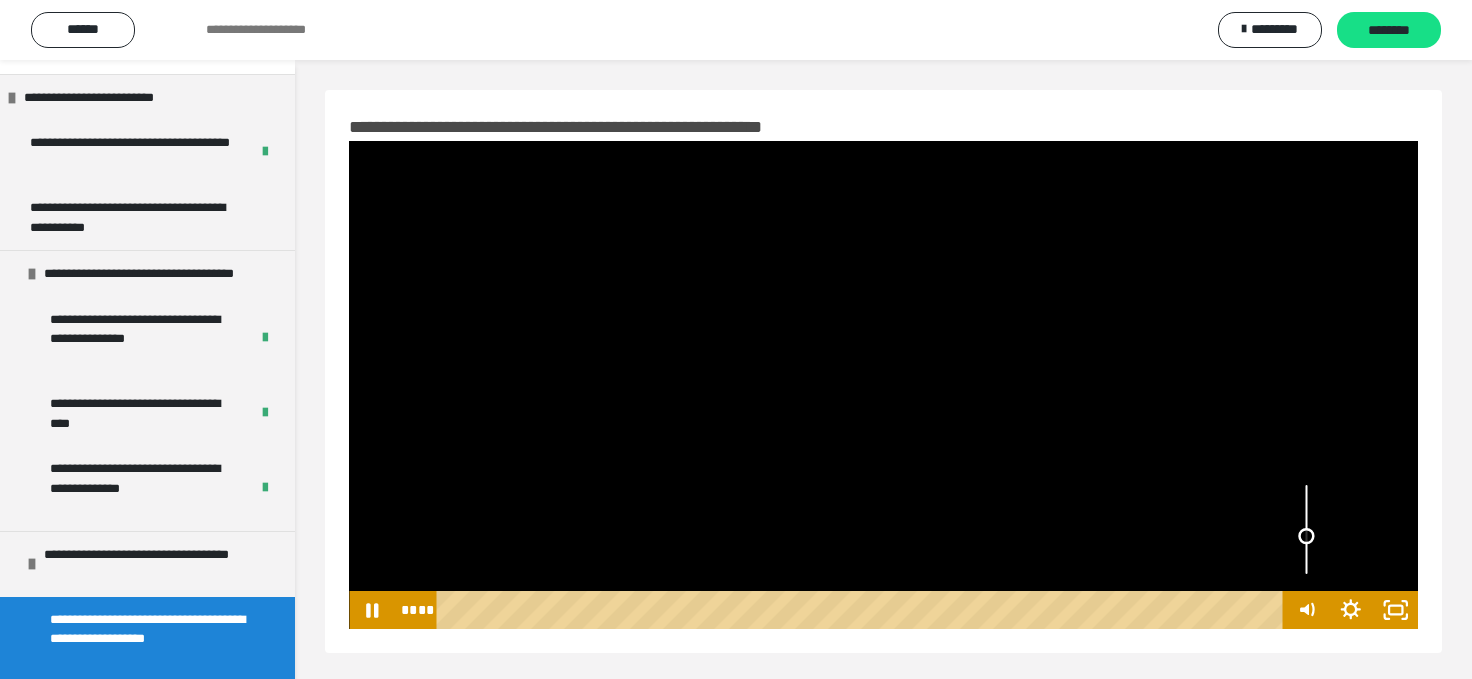 drag, startPoint x: 1312, startPoint y: 564, endPoint x: 1309, endPoint y: 536, distance: 28.160255 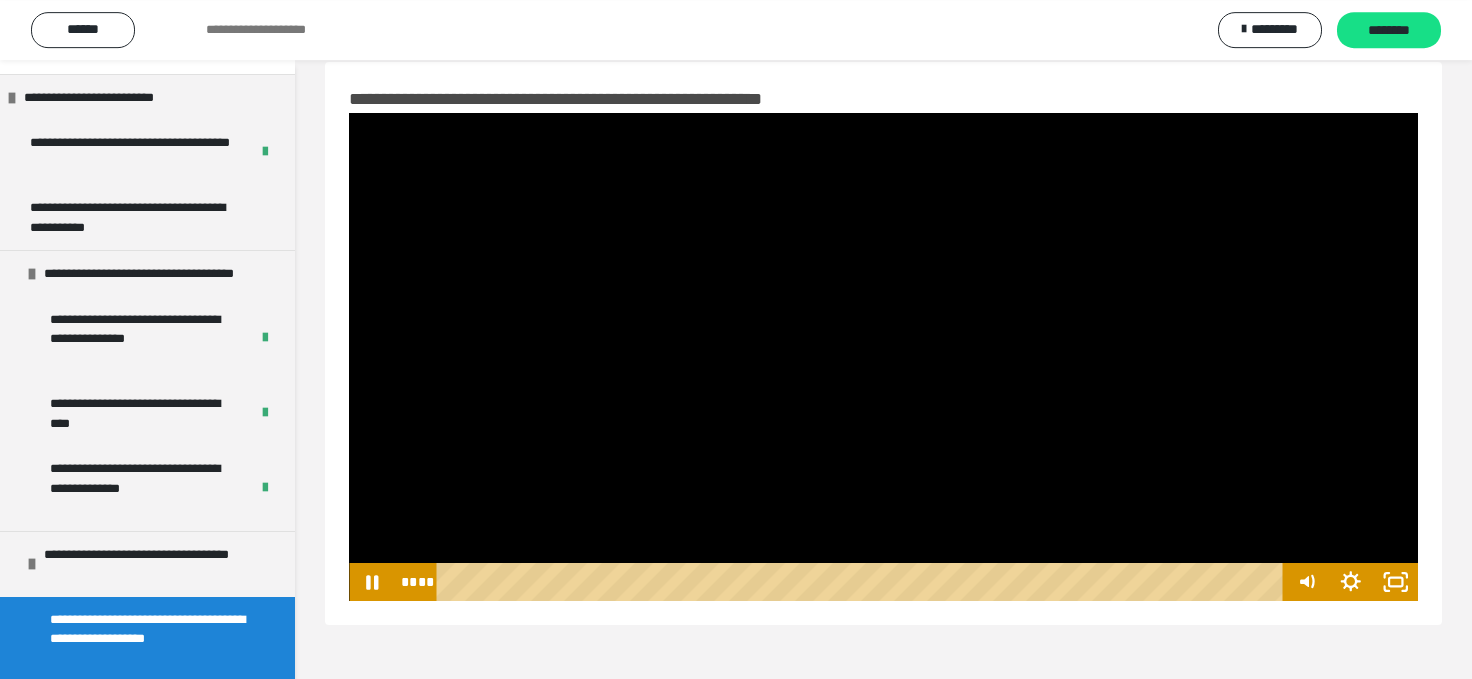 scroll, scrollTop: 0, scrollLeft: 0, axis: both 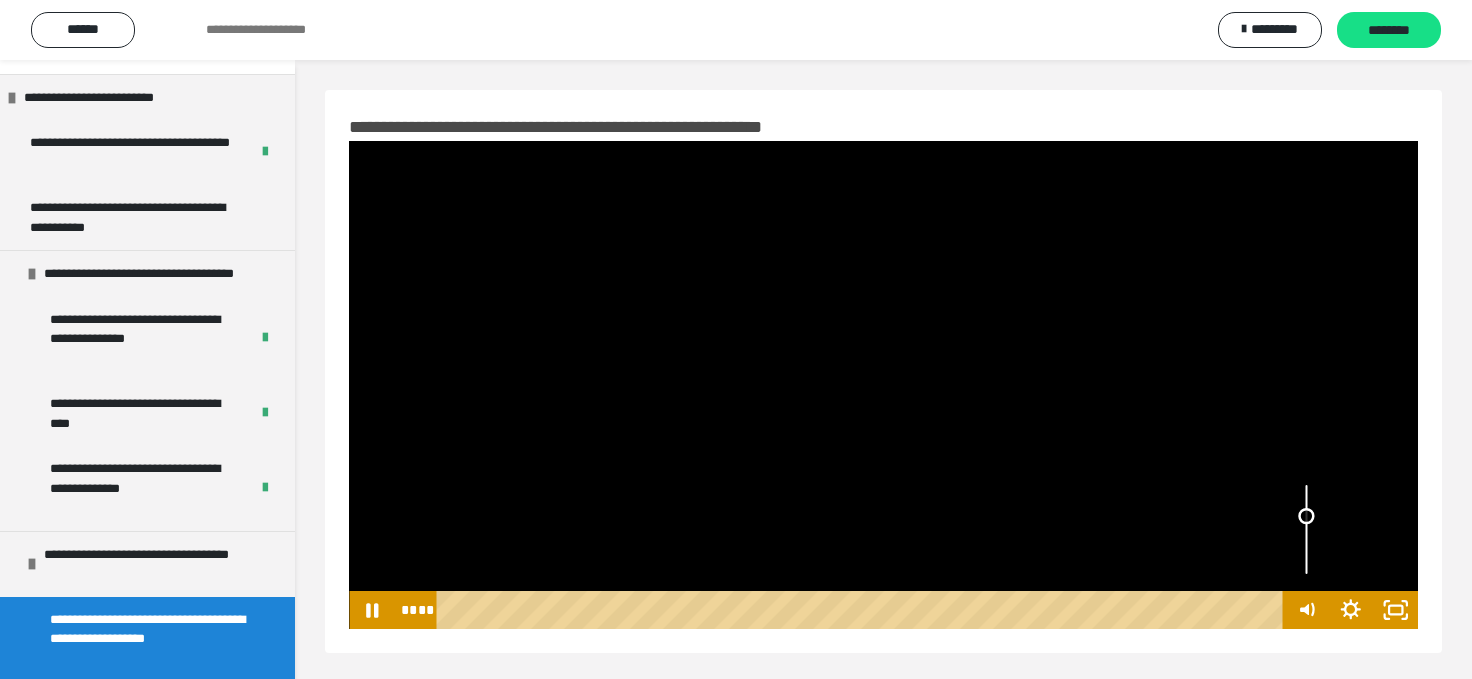 drag, startPoint x: 1310, startPoint y: 538, endPoint x: 1304, endPoint y: 516, distance: 22.803509 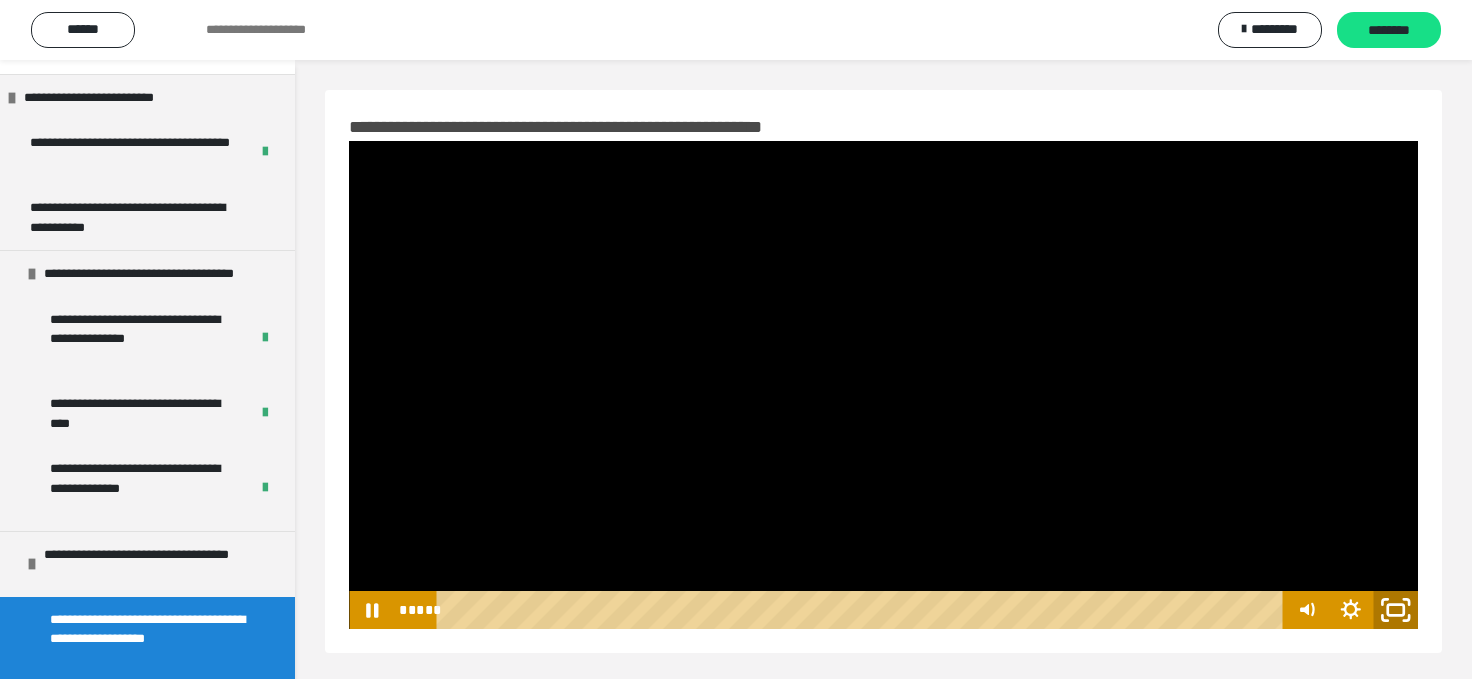 click 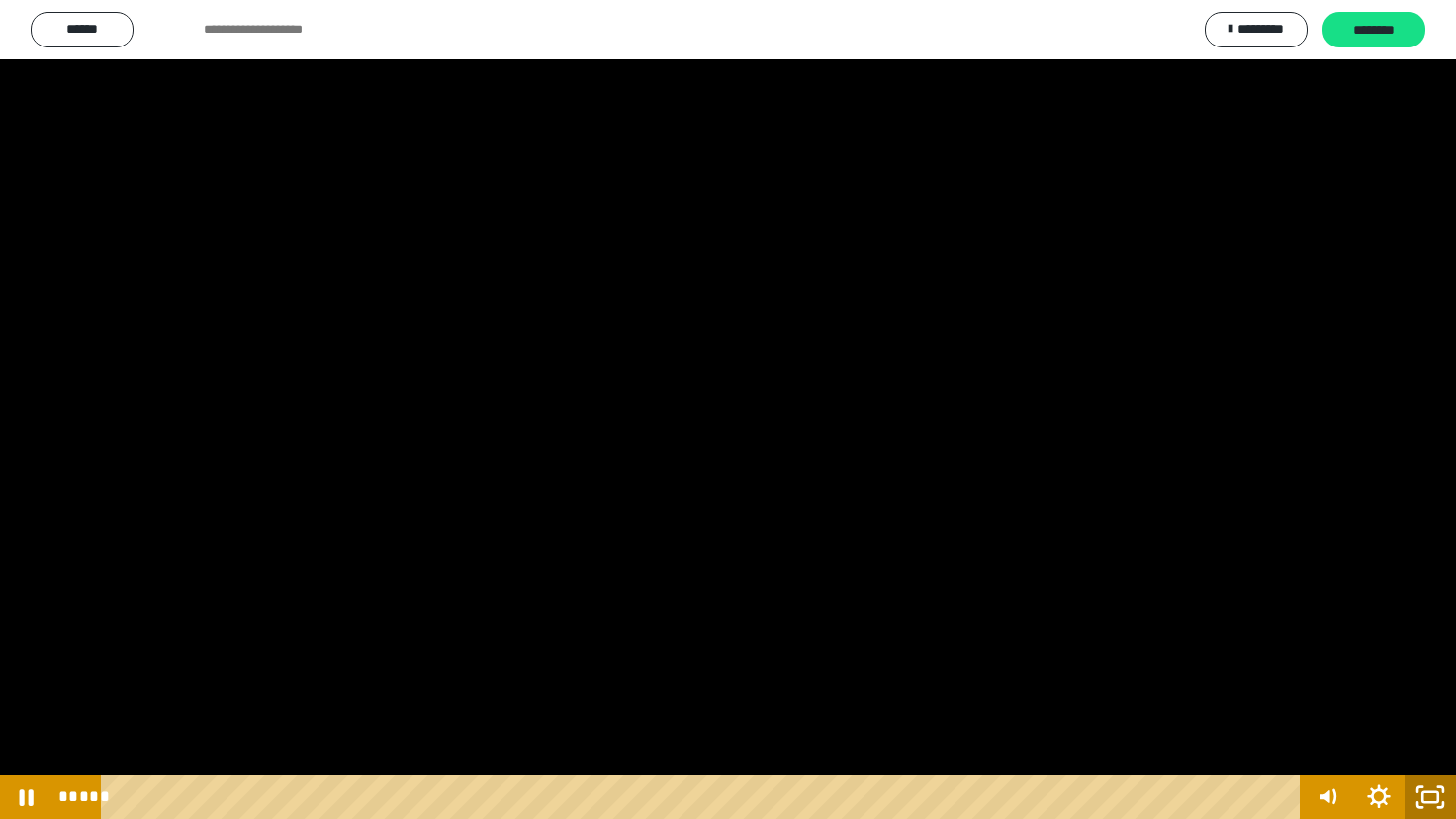click 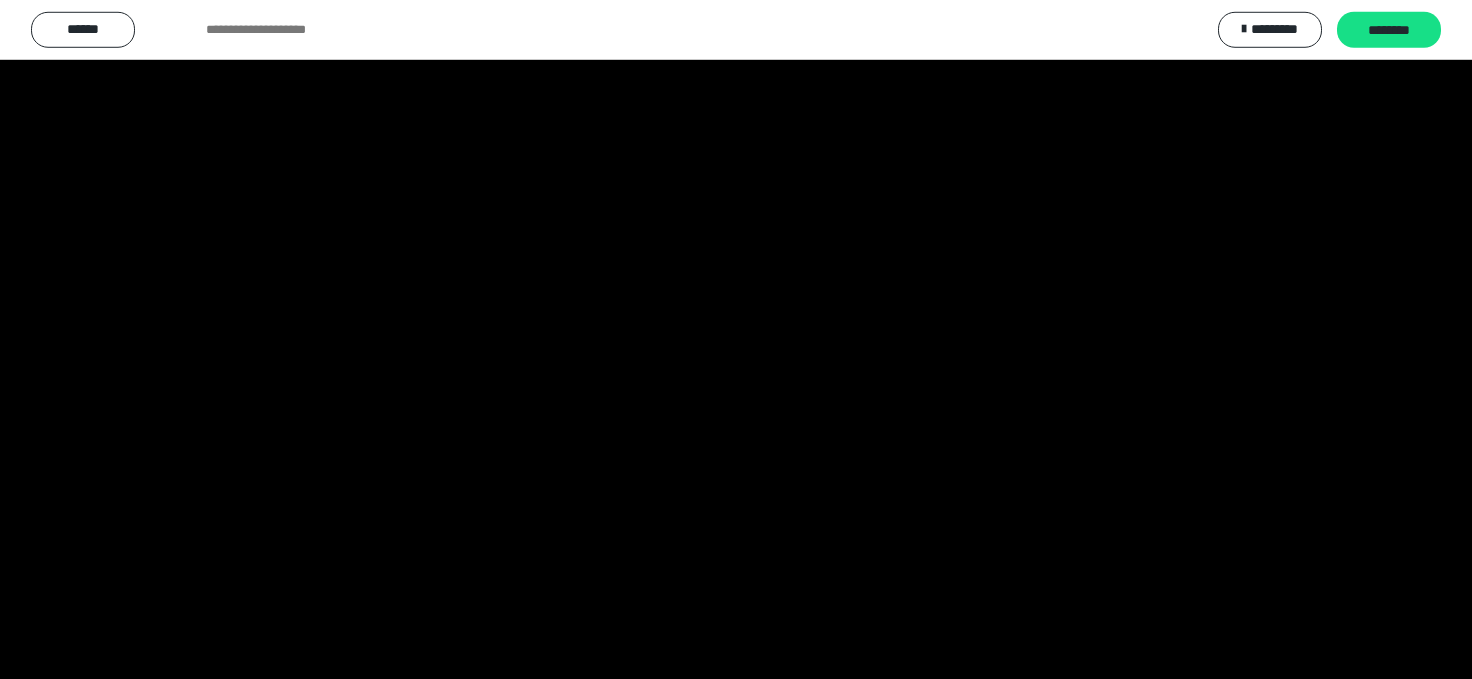 scroll, scrollTop: 59, scrollLeft: 0, axis: vertical 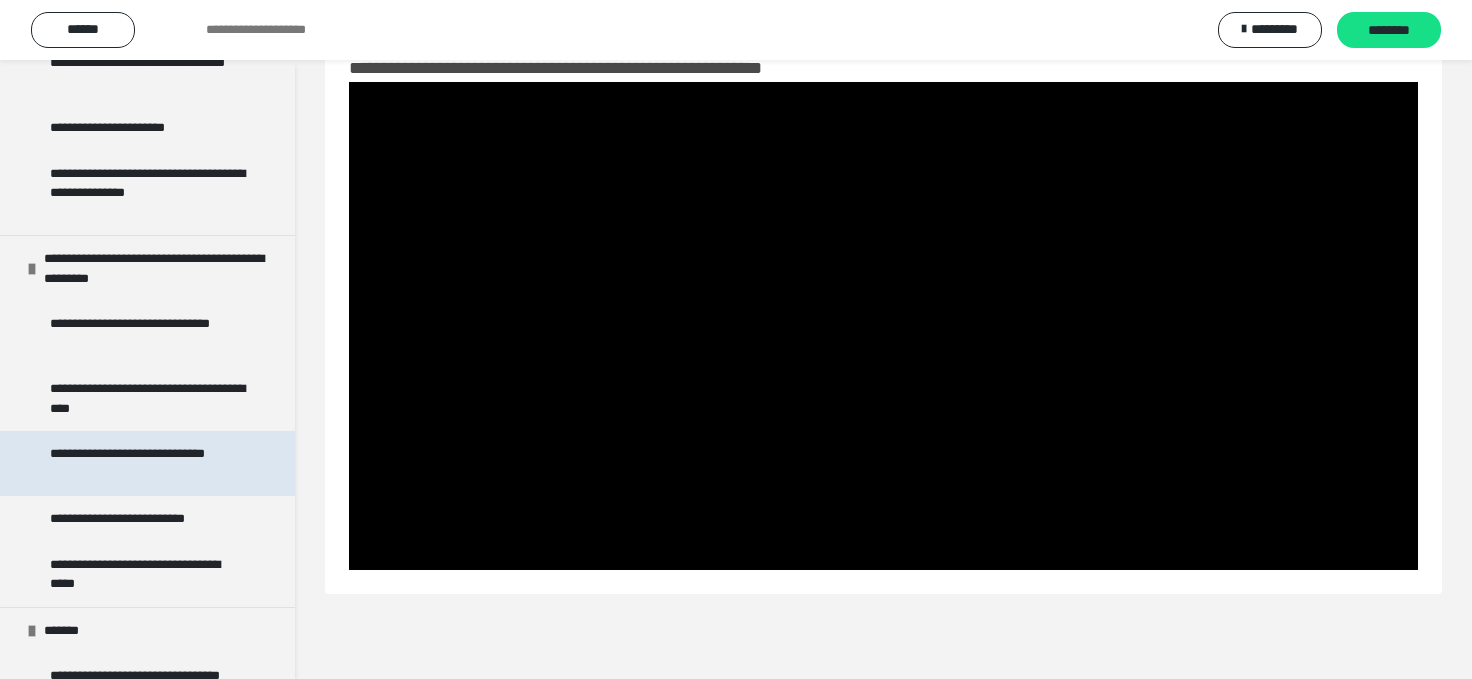 click on "**********" at bounding box center [149, 463] 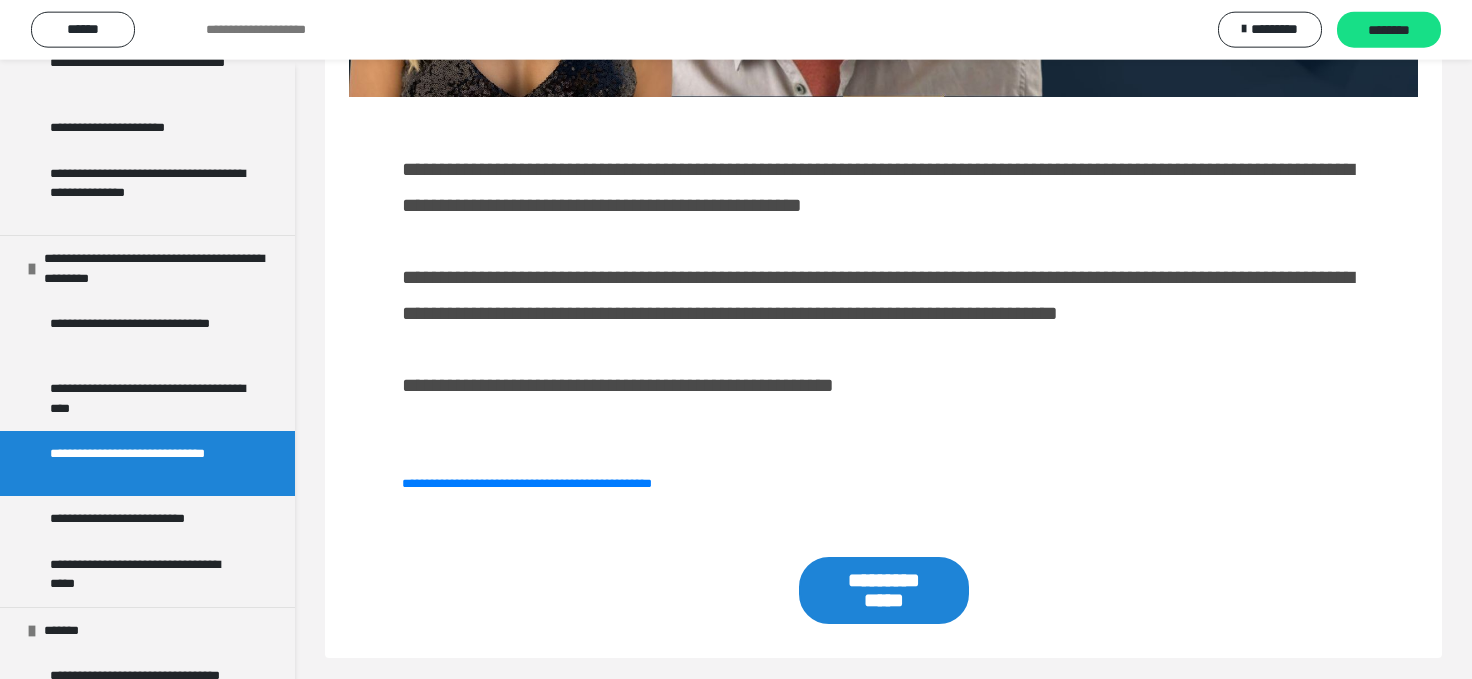 scroll, scrollTop: 653, scrollLeft: 0, axis: vertical 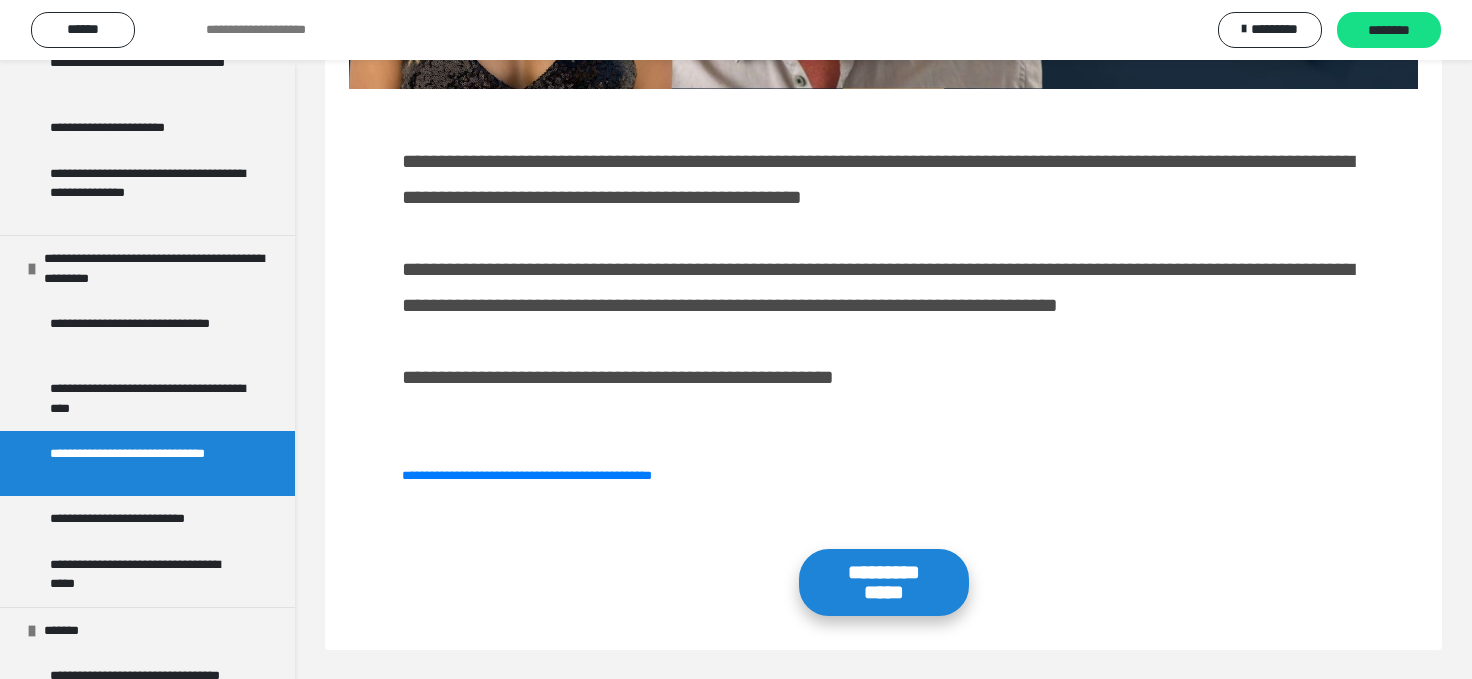 click on "**********" at bounding box center [884, 582] 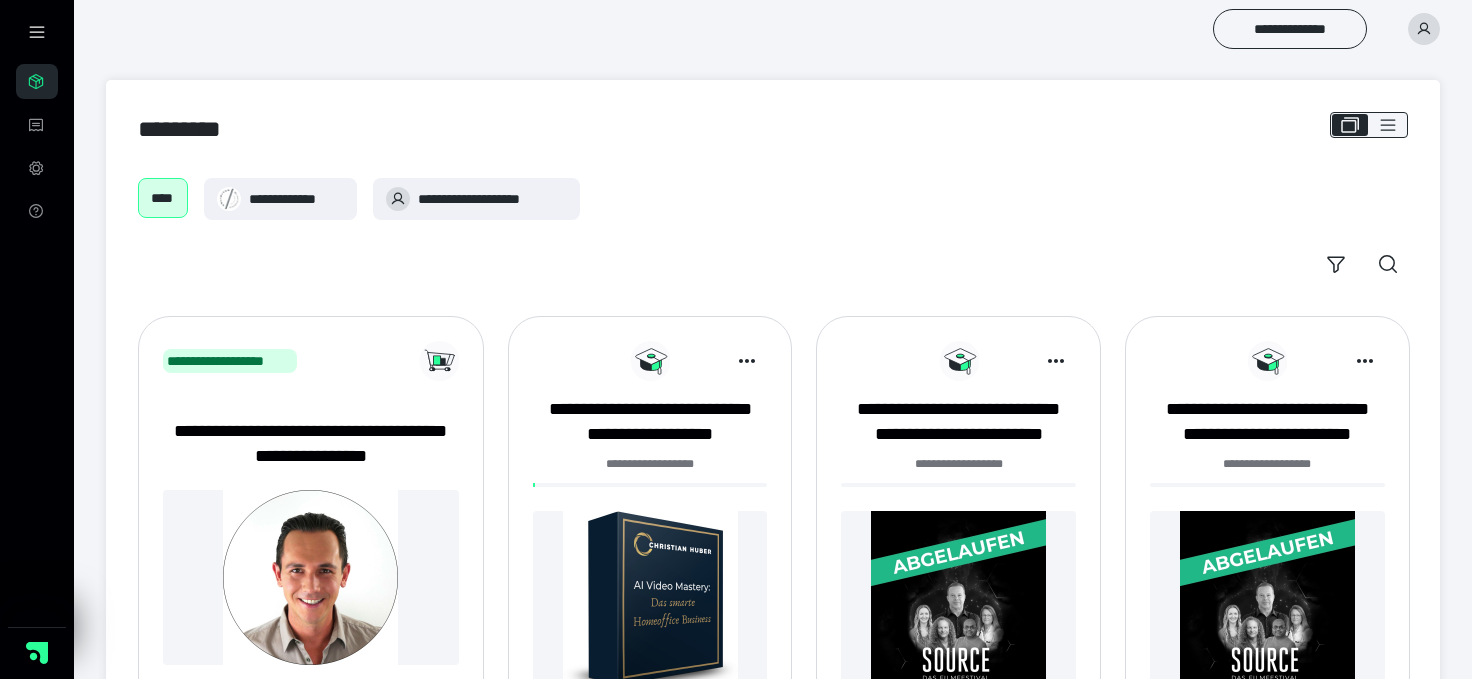scroll, scrollTop: 0, scrollLeft: 0, axis: both 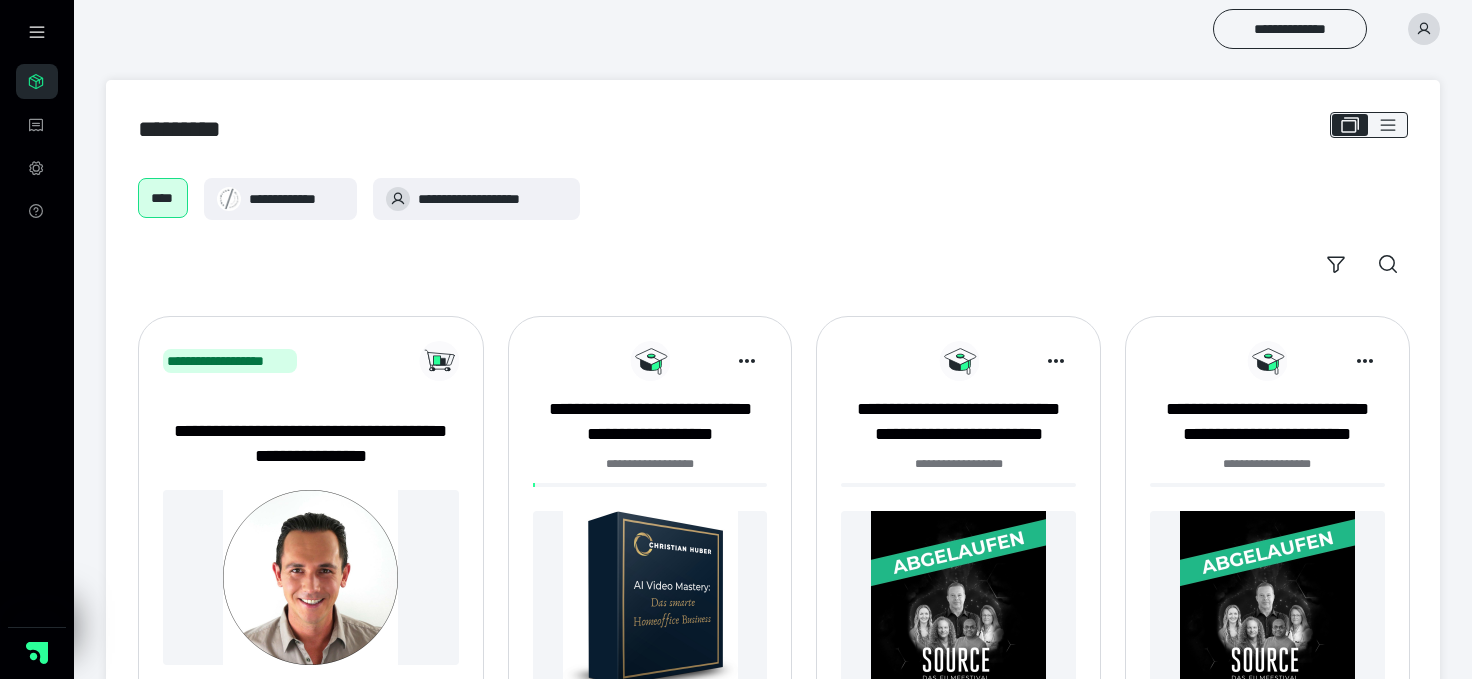 click at bounding box center [650, 598] 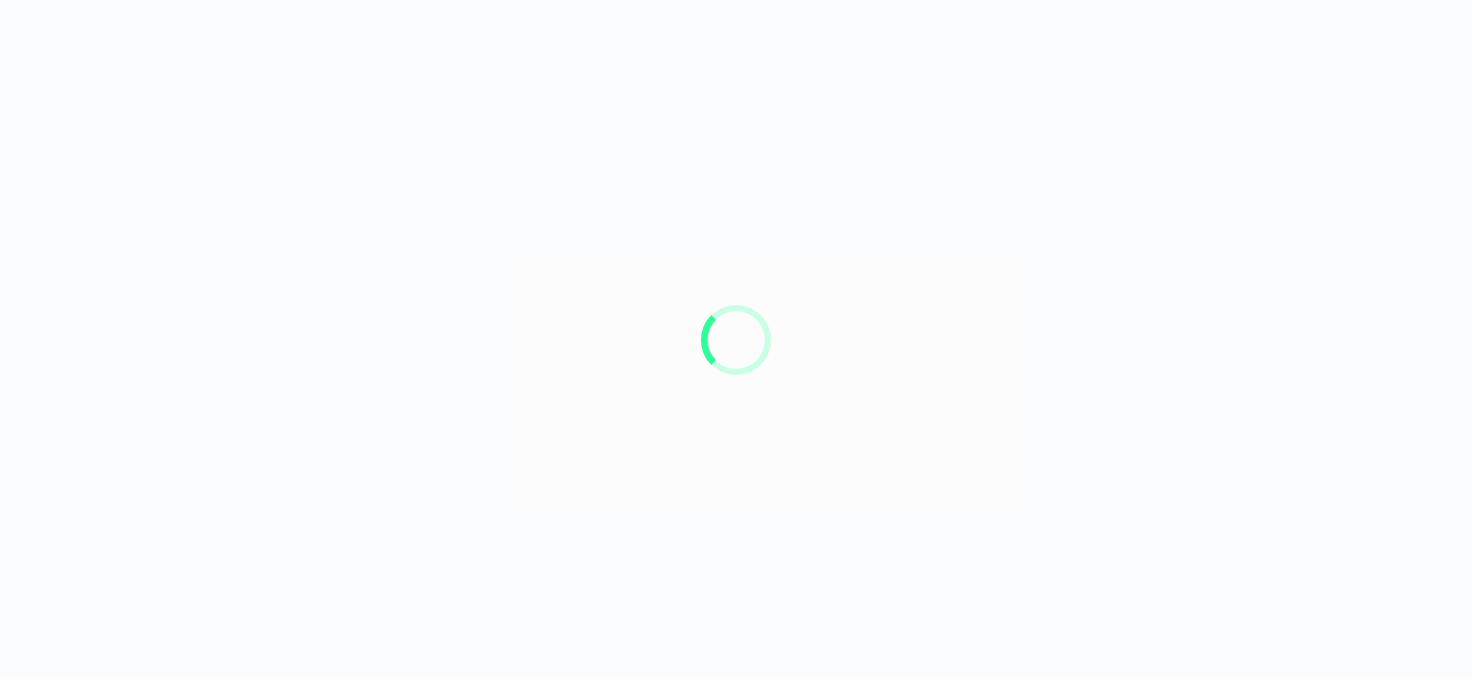 scroll, scrollTop: 0, scrollLeft: 0, axis: both 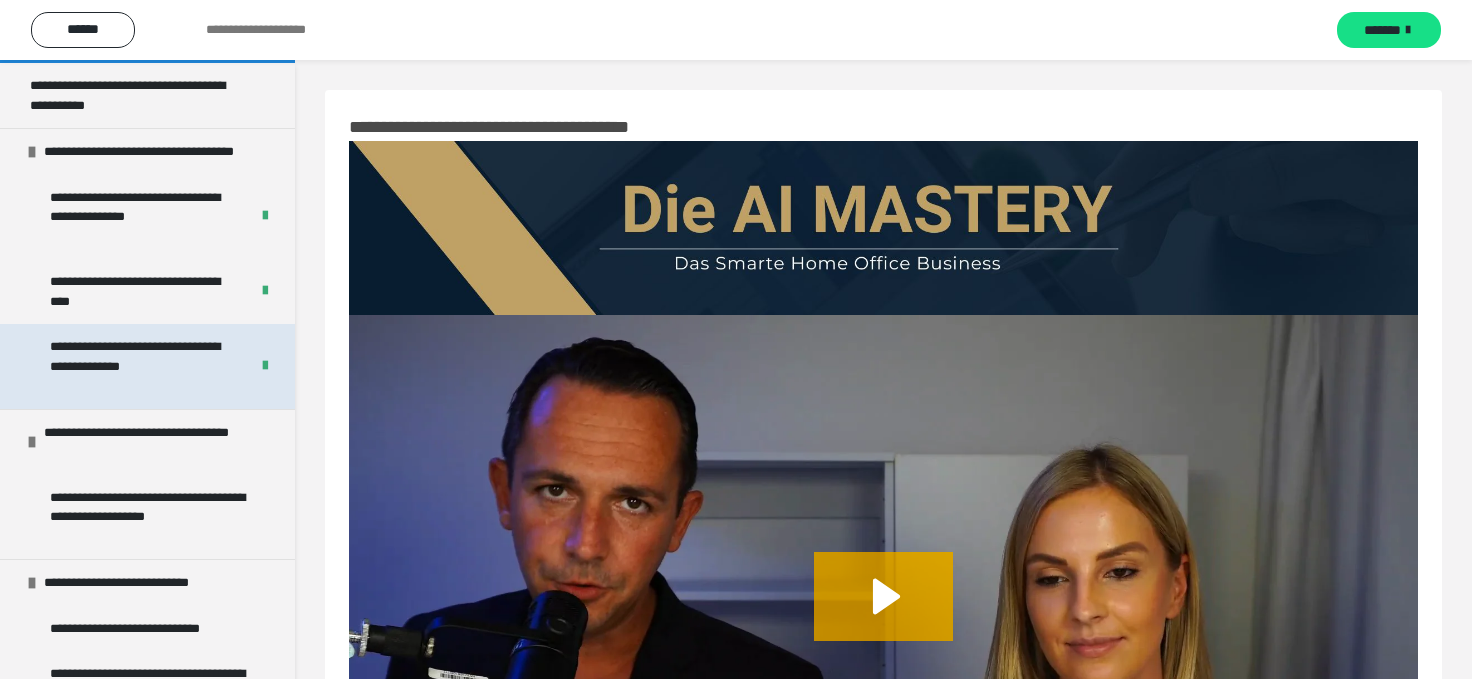 click on "**********" at bounding box center [141, 366] 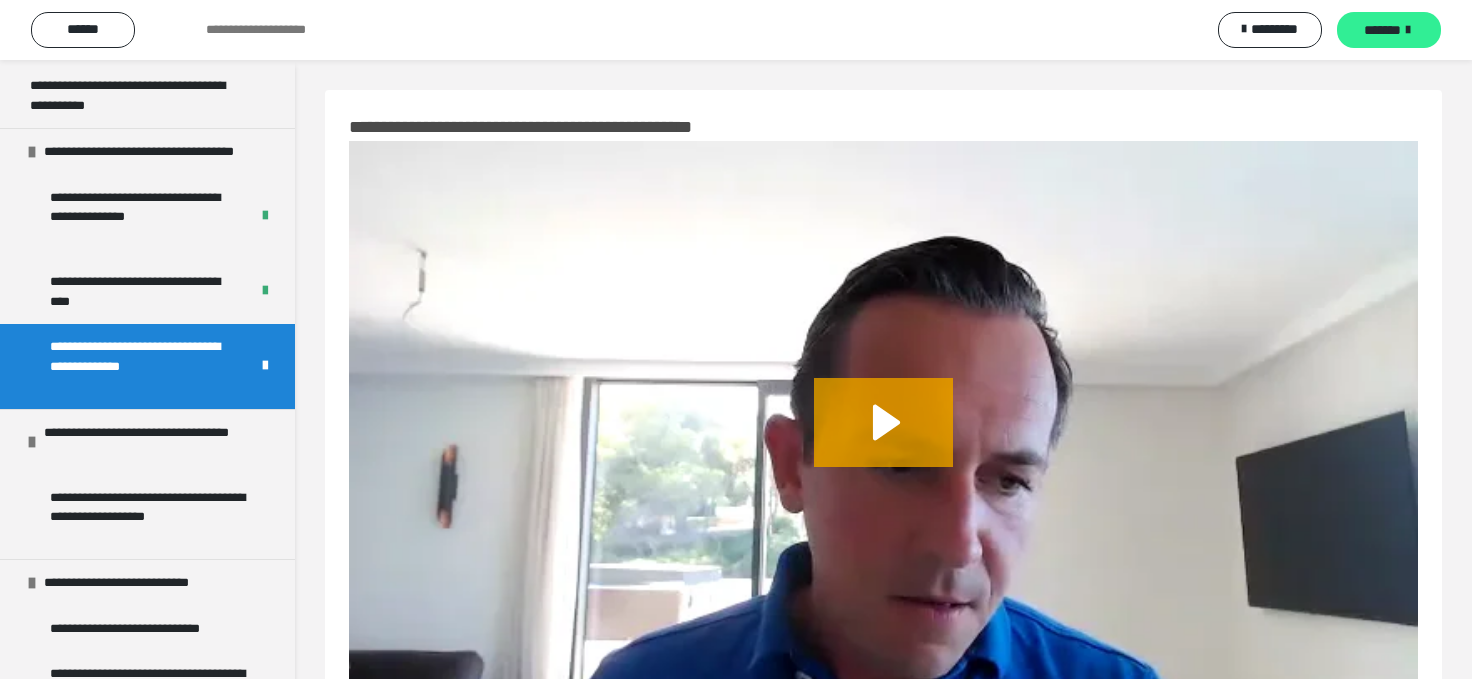 click on "*******" at bounding box center [1382, 30] 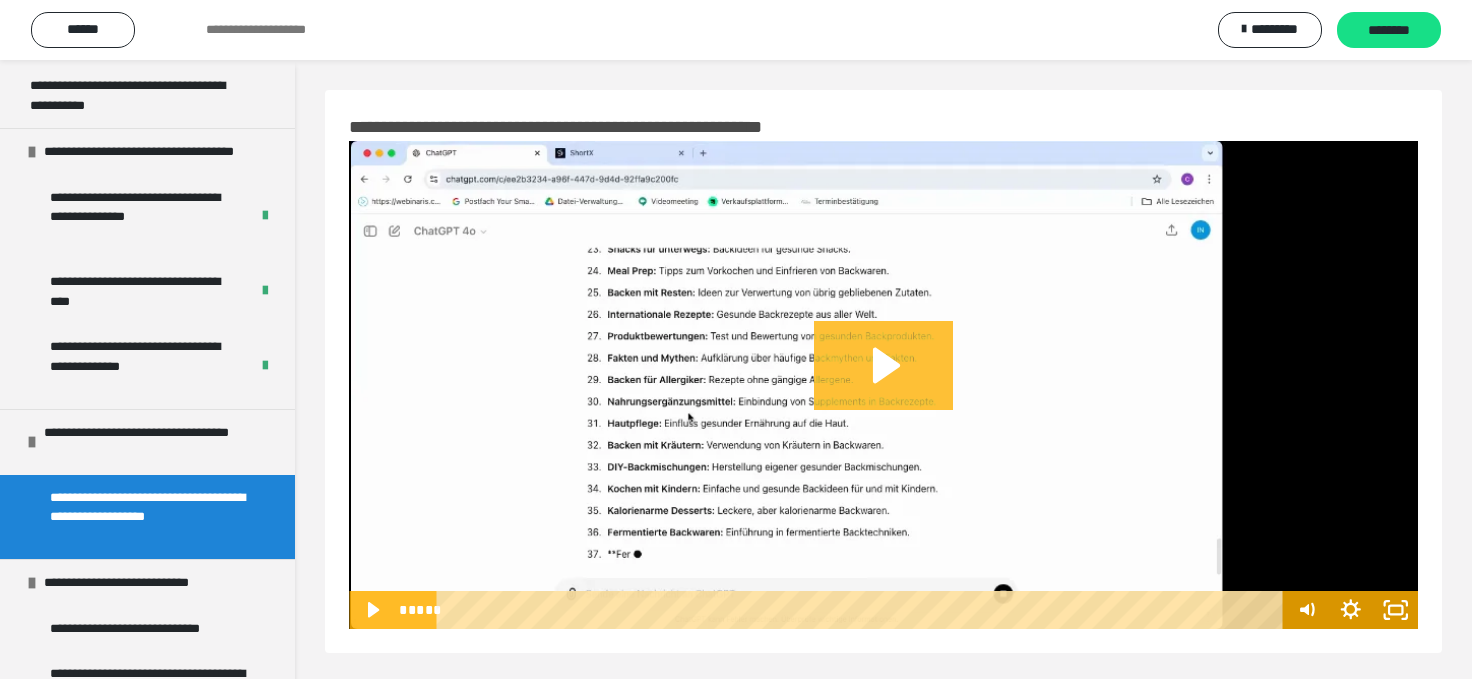 click 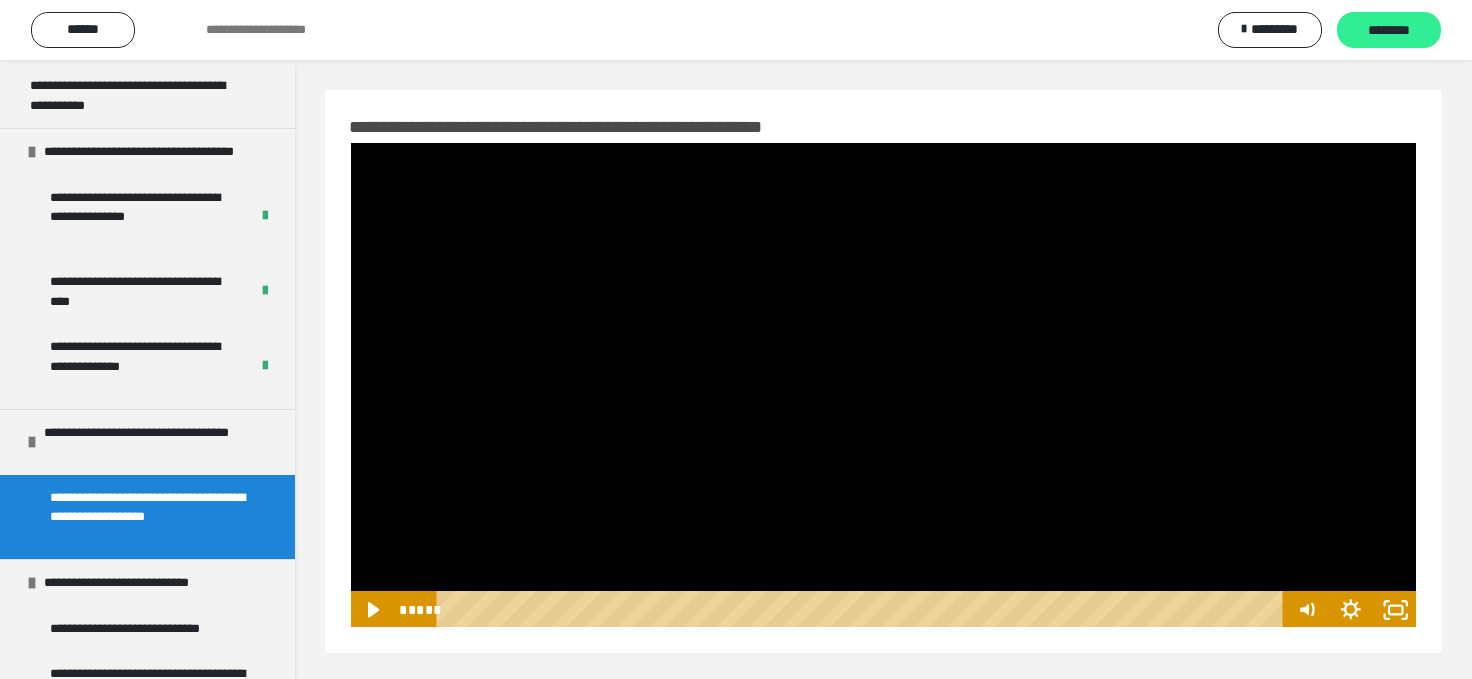 click on "********" at bounding box center [1389, 31] 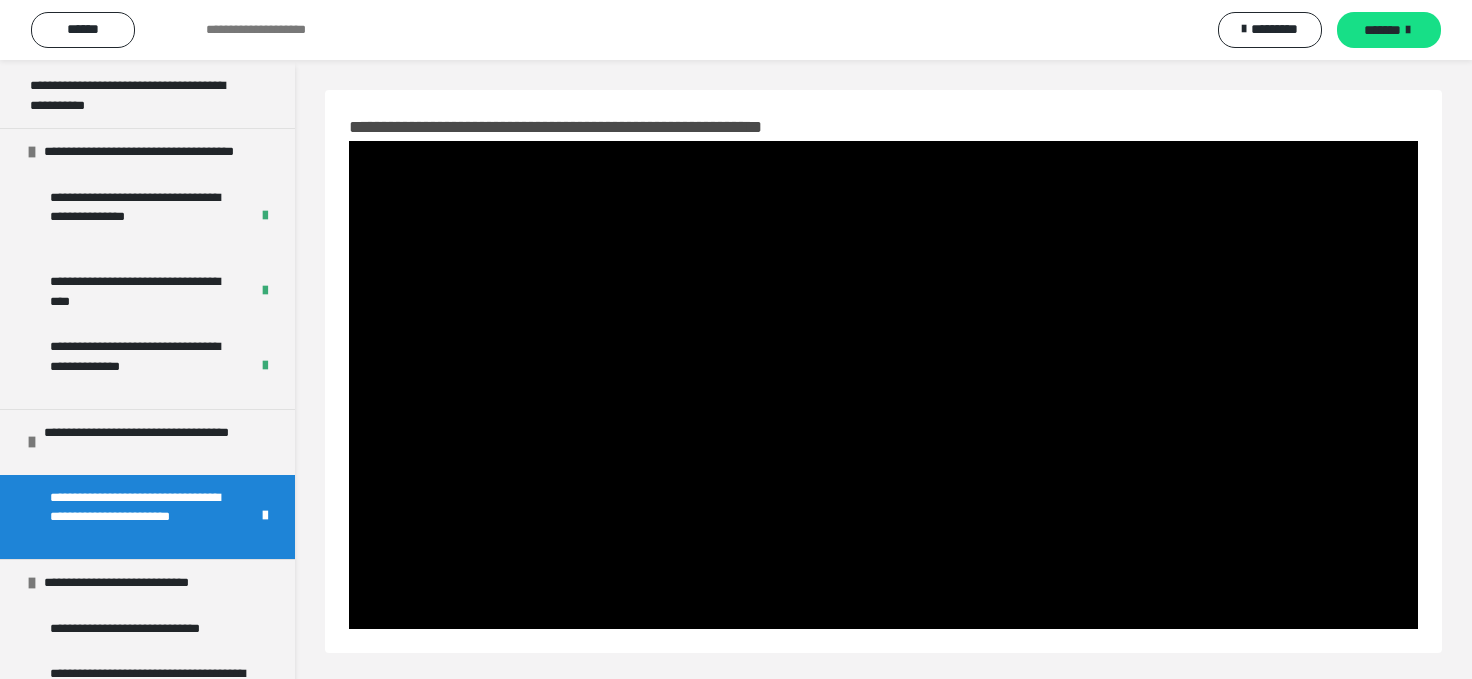 click on "*******" at bounding box center (1382, 30) 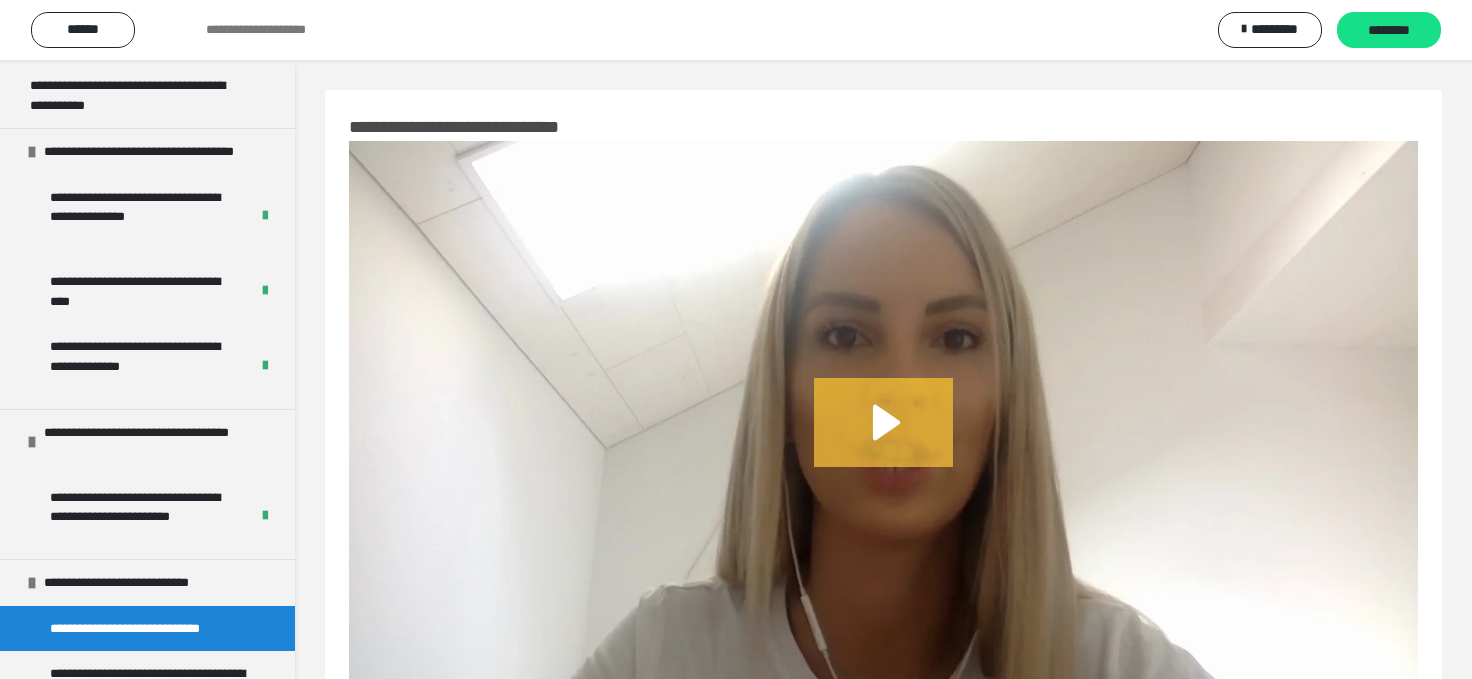 click 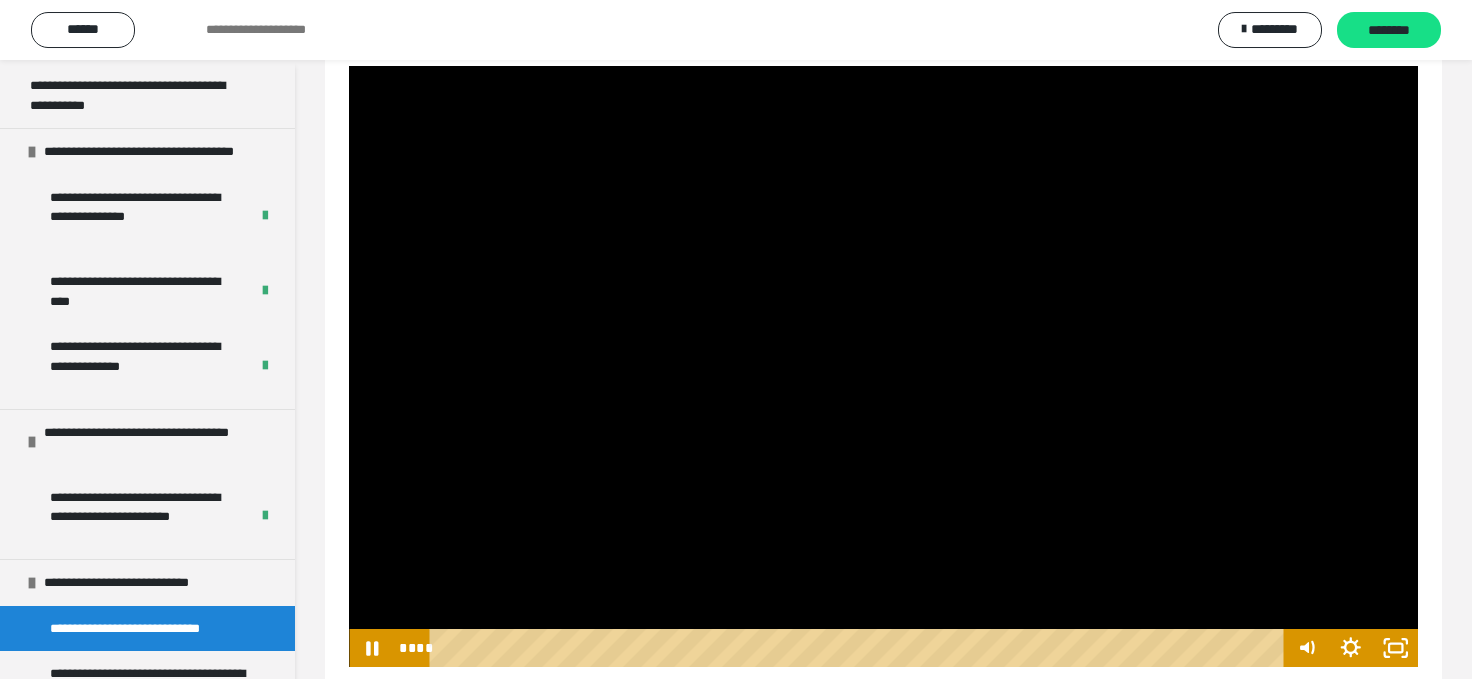 scroll, scrollTop: 117, scrollLeft: 0, axis: vertical 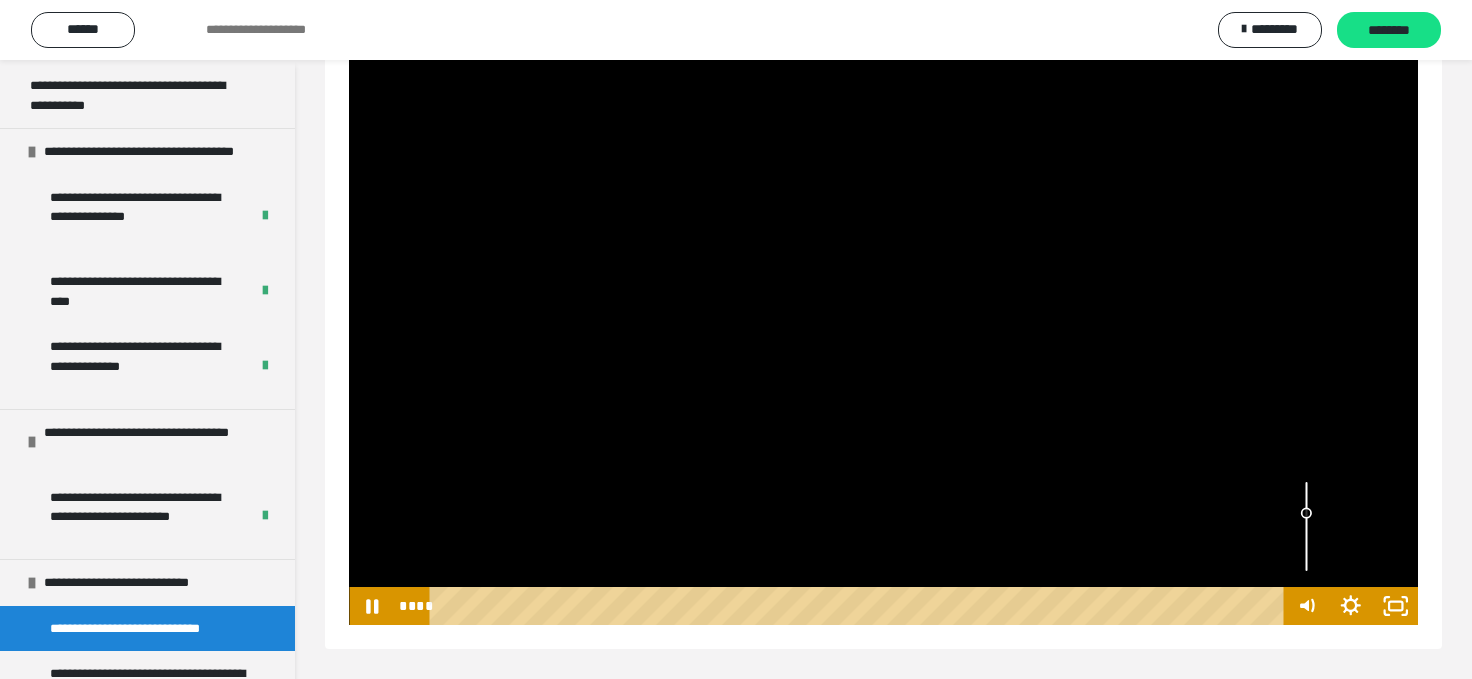click at bounding box center [1306, 526] 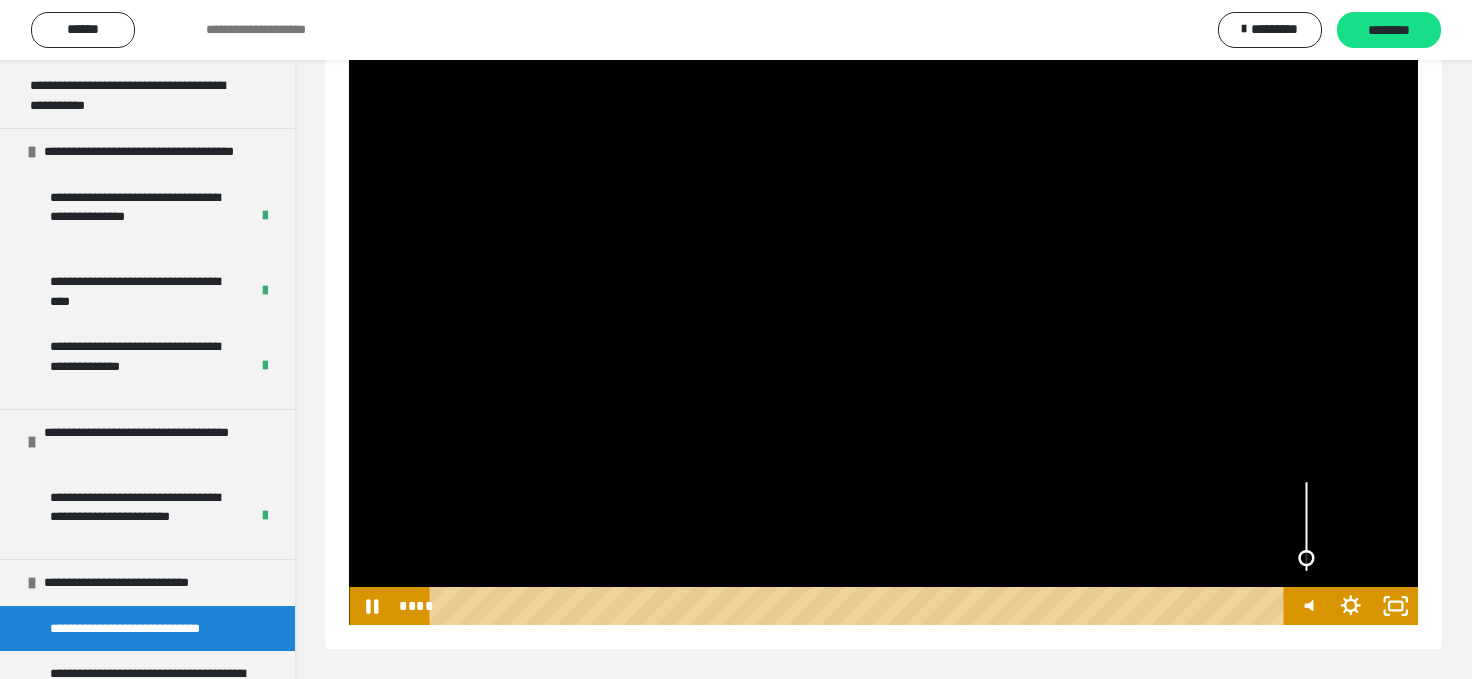 drag, startPoint x: 1309, startPoint y: 545, endPoint x: 1309, endPoint y: 558, distance: 13 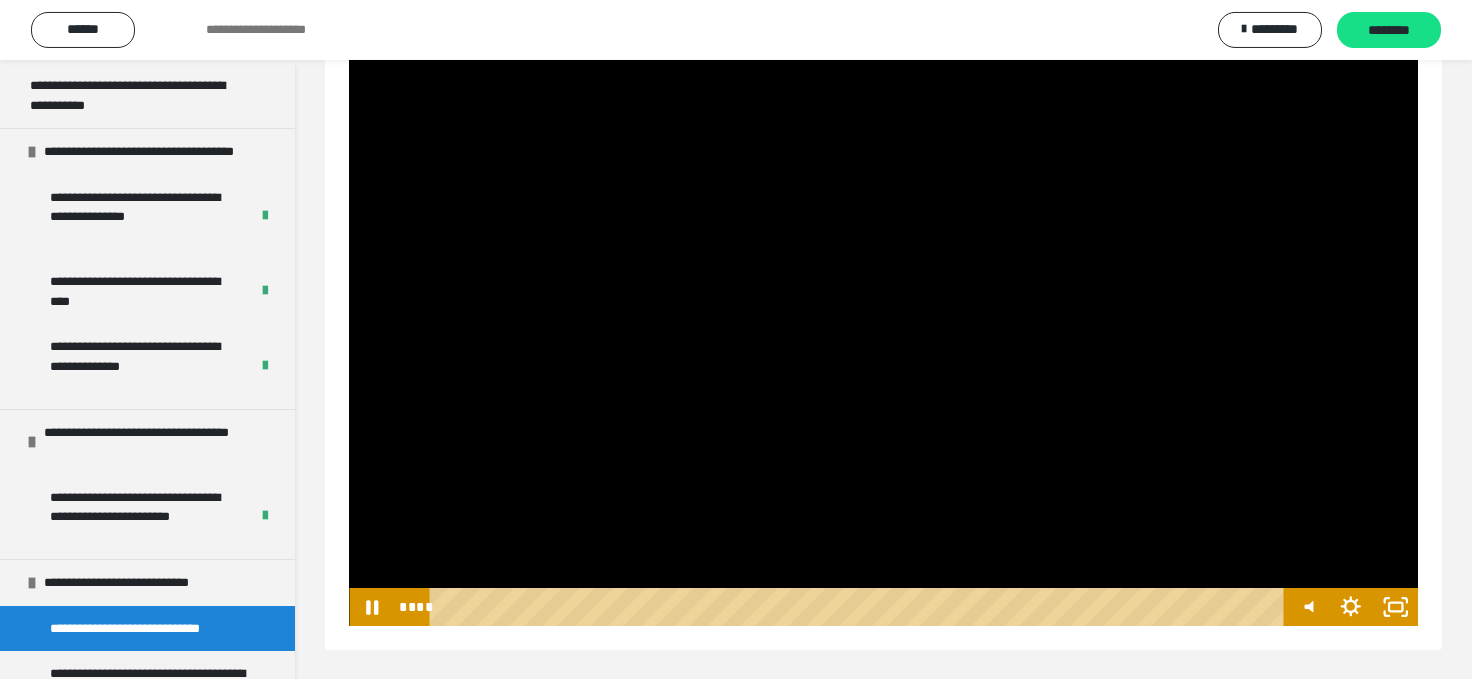 scroll, scrollTop: 117, scrollLeft: 0, axis: vertical 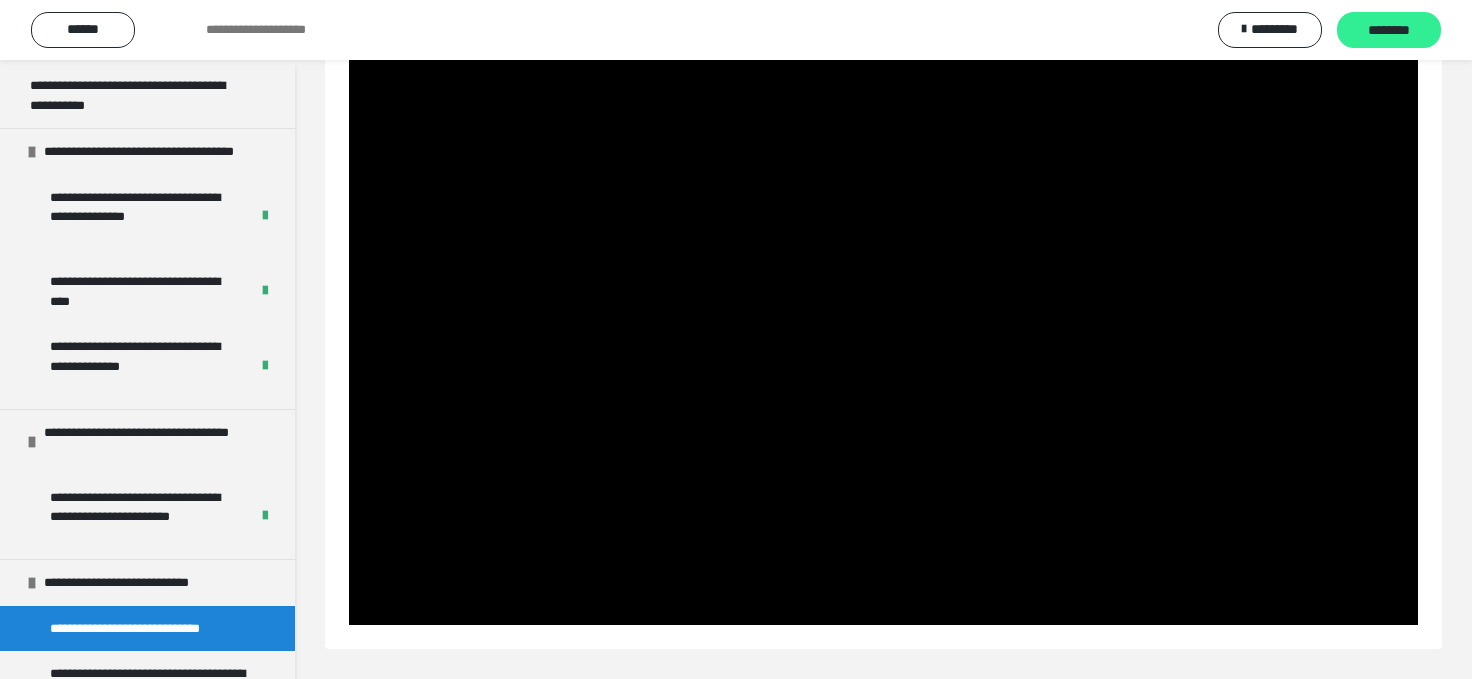 click on "********" at bounding box center [1389, 31] 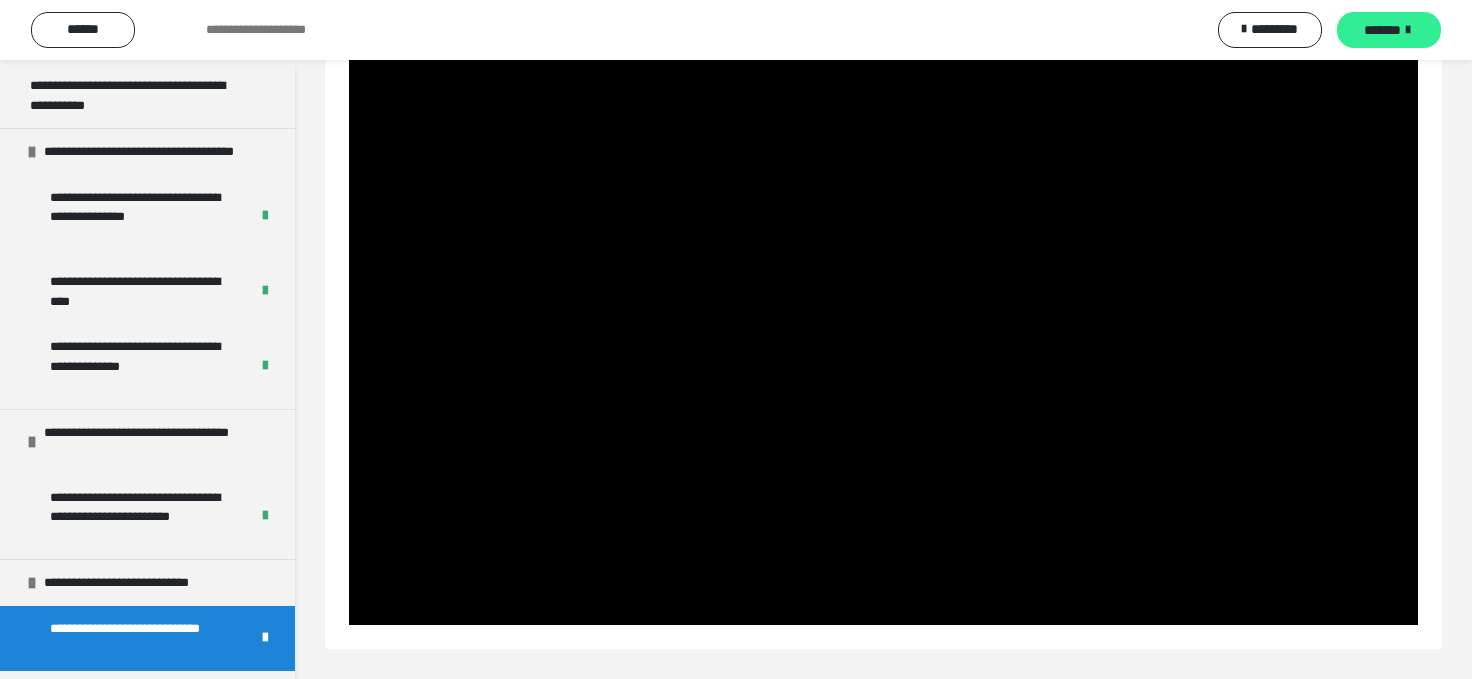 click on "*******" at bounding box center [1382, 30] 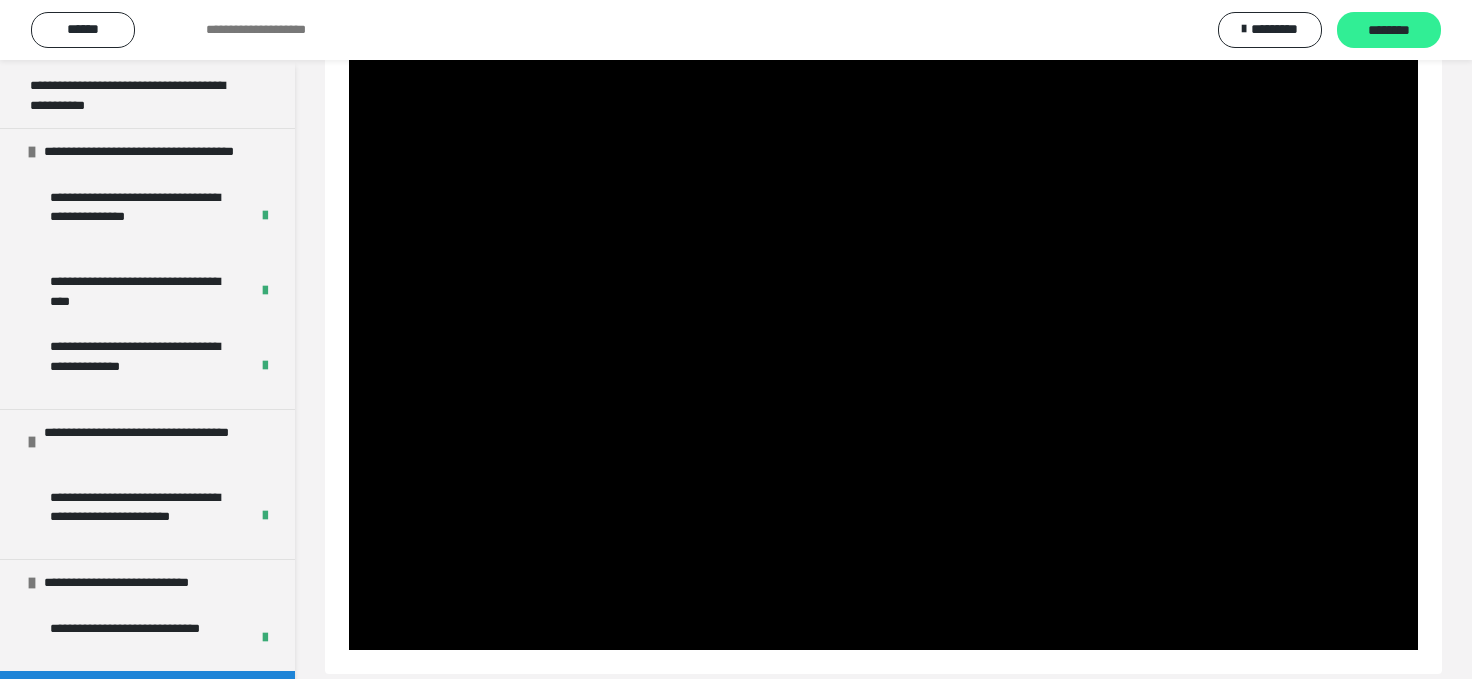 scroll, scrollTop: 59, scrollLeft: 0, axis: vertical 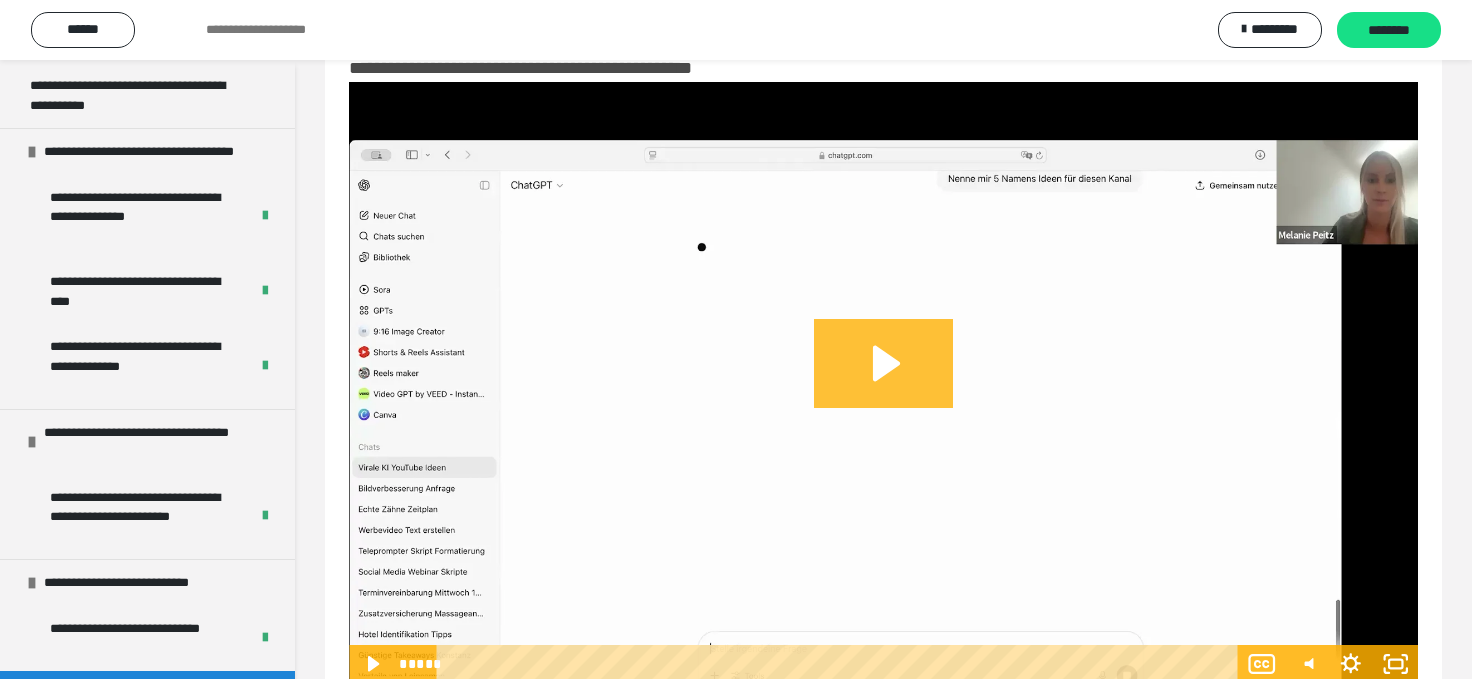 click 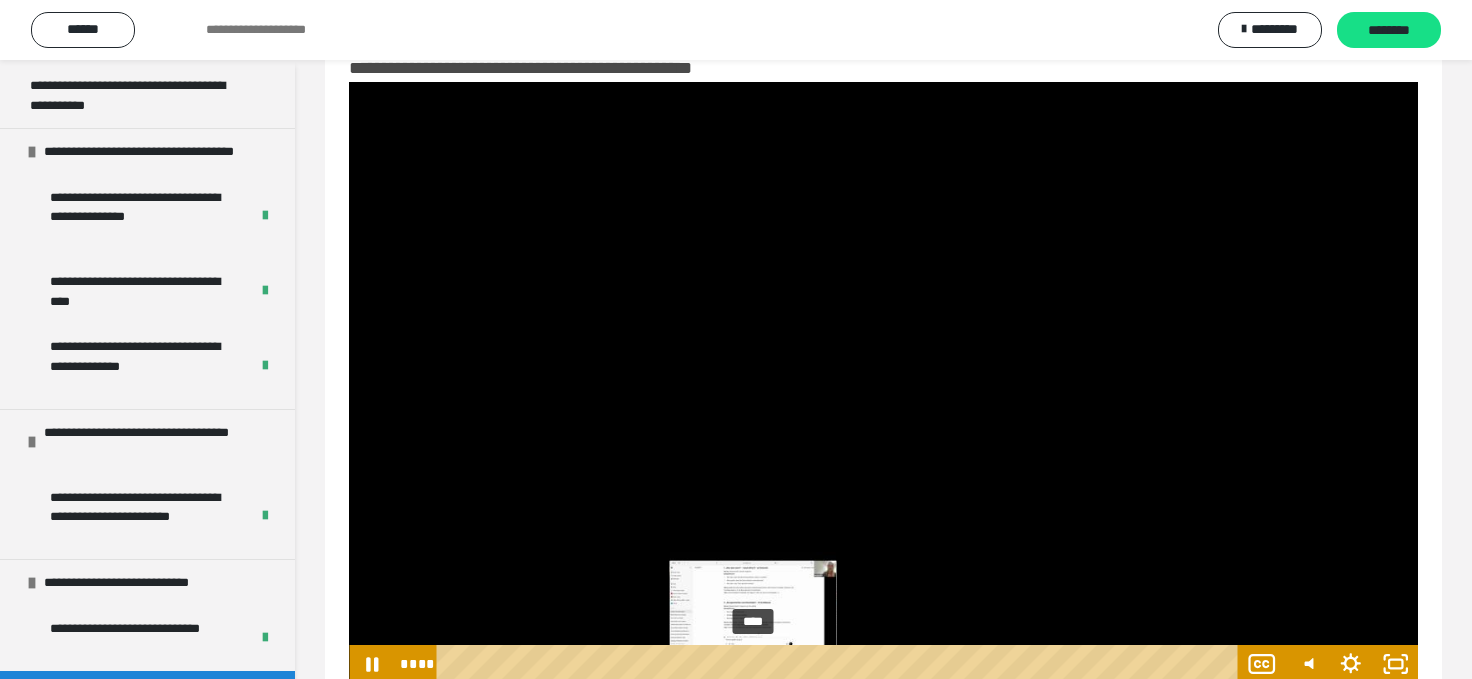 click on "****" at bounding box center (841, 664) 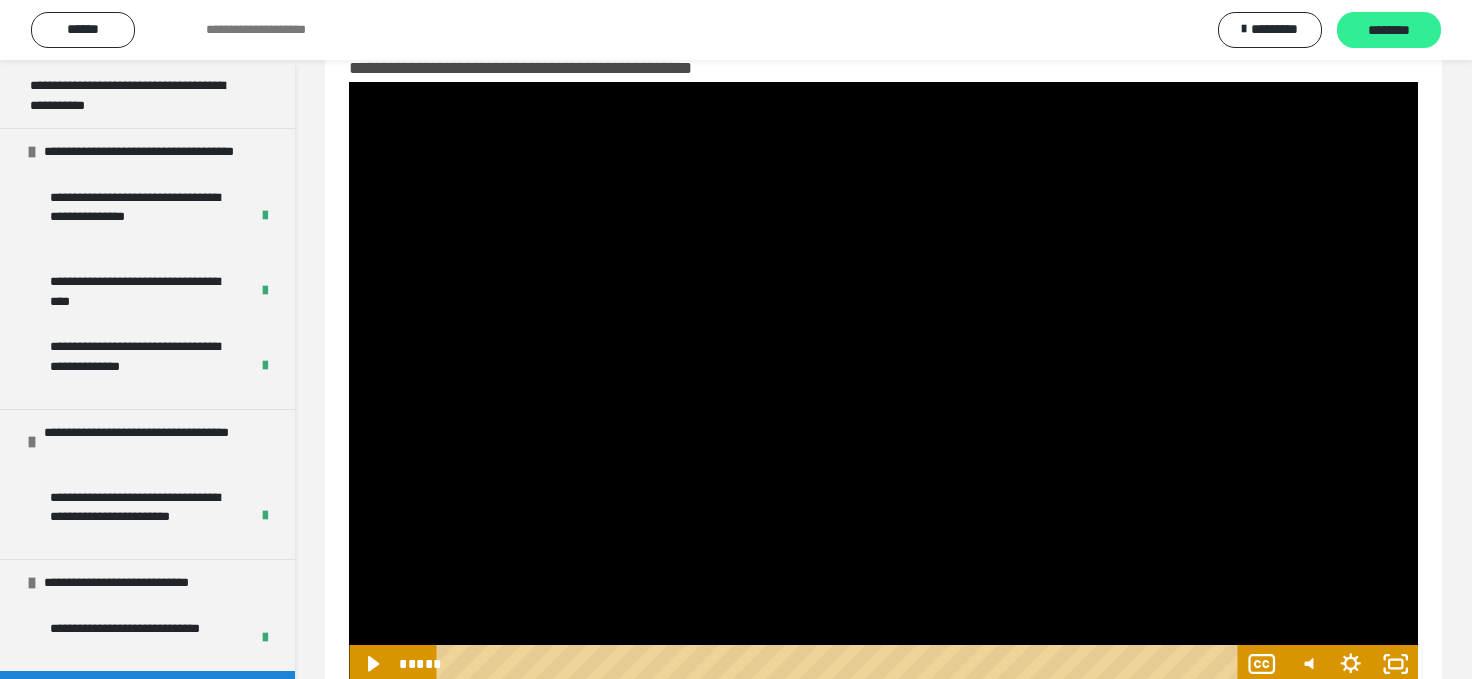 click on "********" at bounding box center [1389, 31] 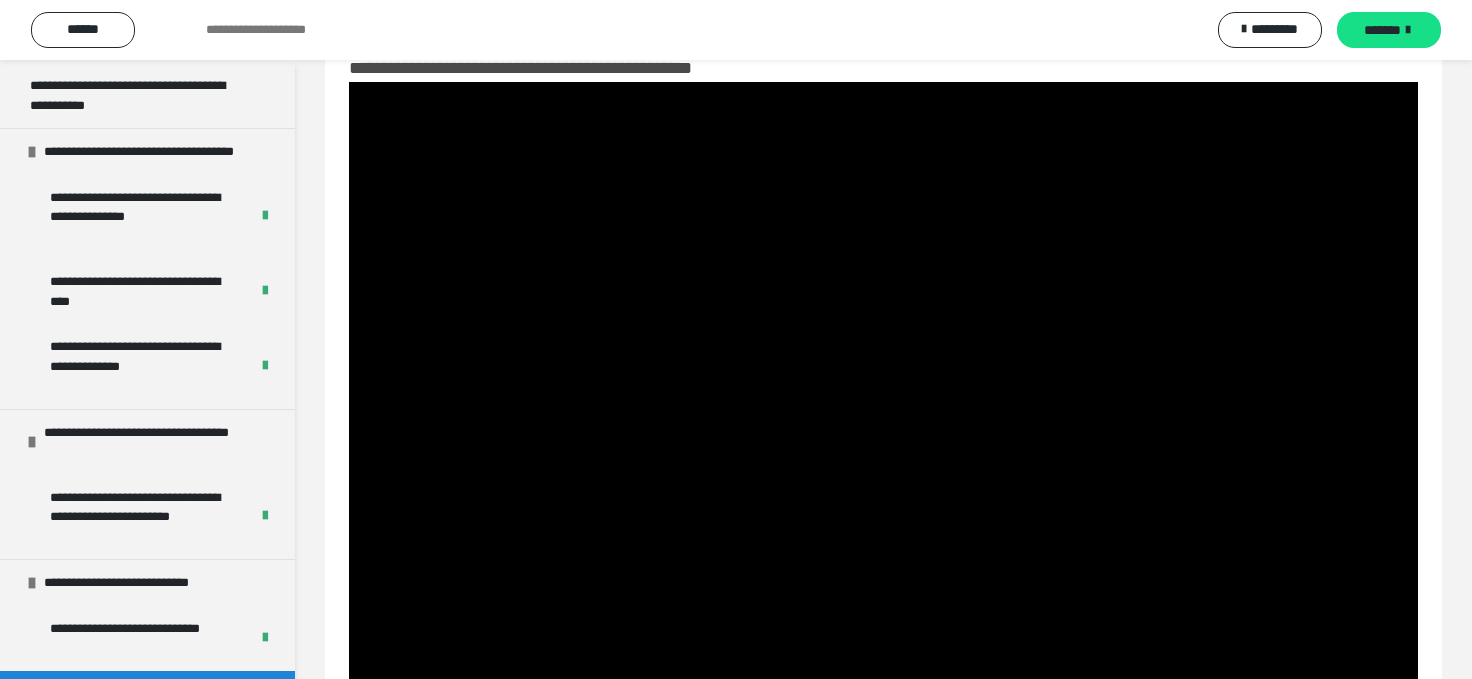 click at bounding box center (1408, 30) 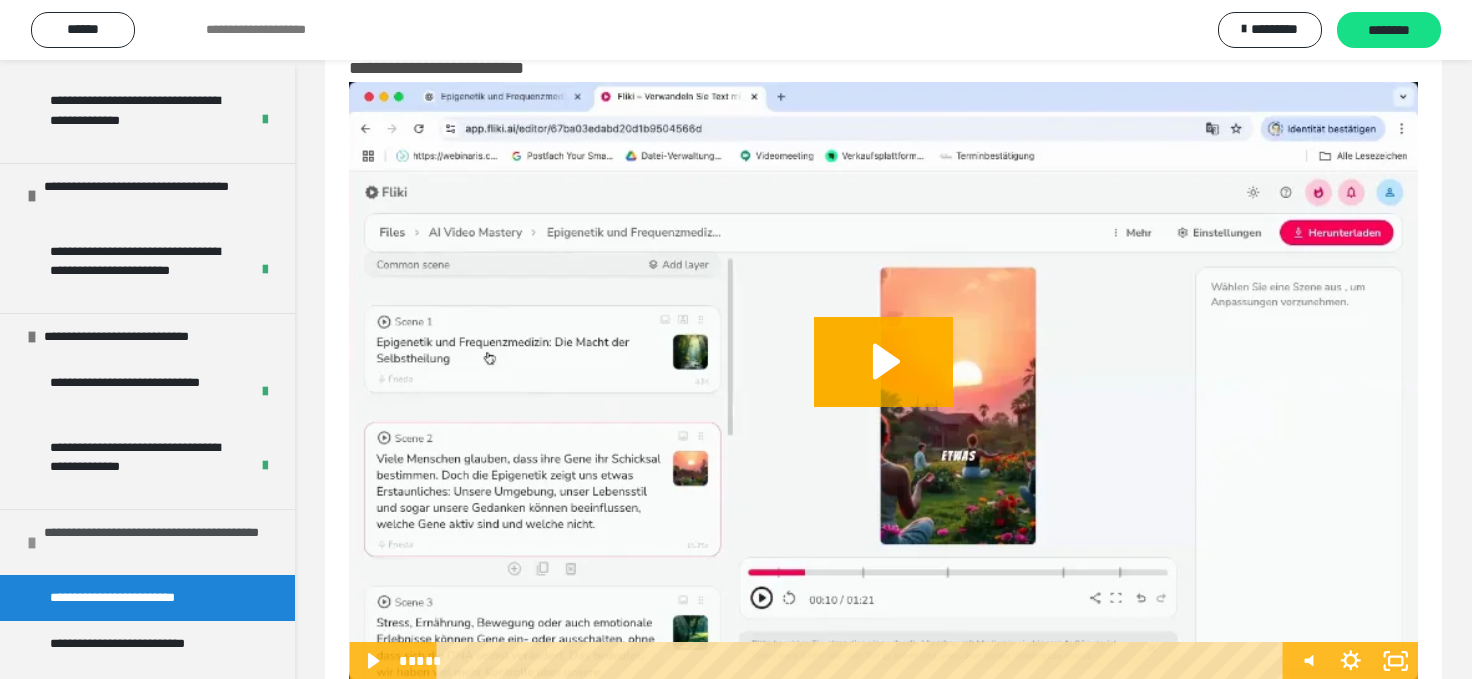 scroll, scrollTop: 613, scrollLeft: 0, axis: vertical 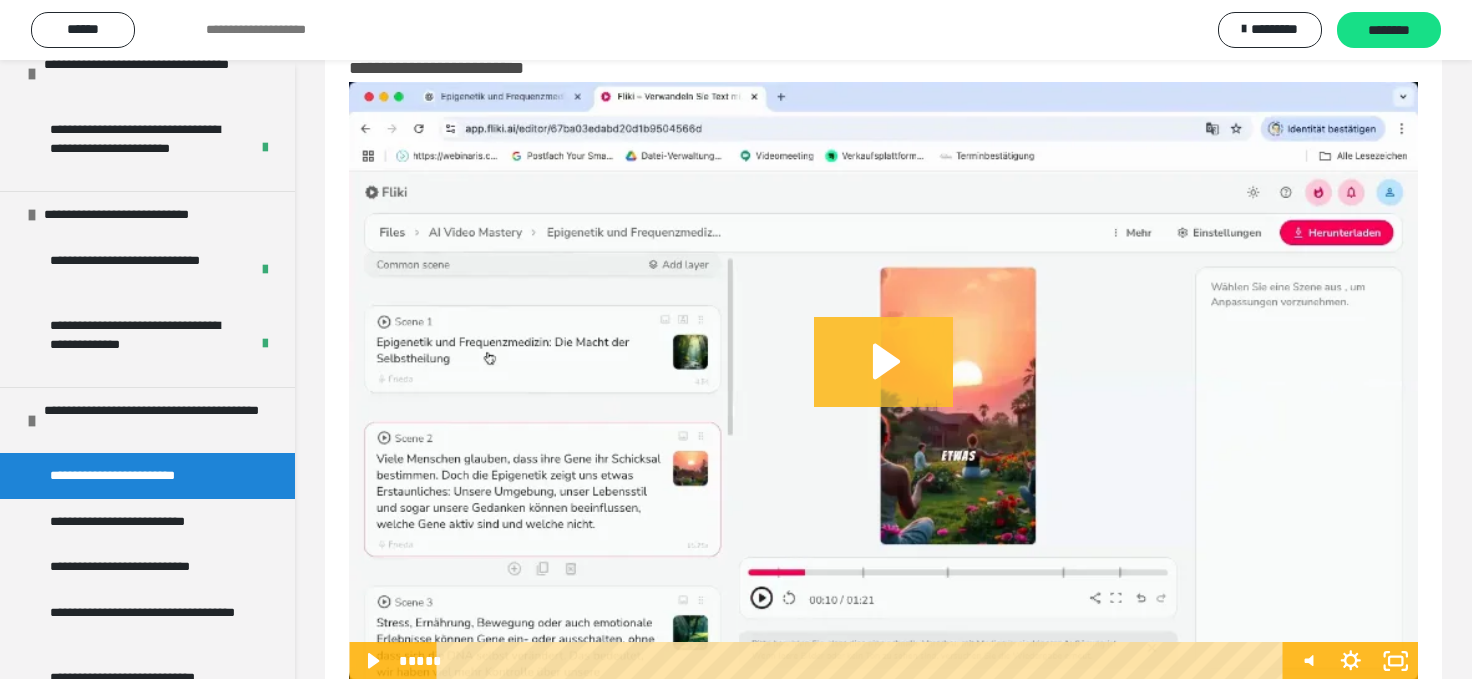 click 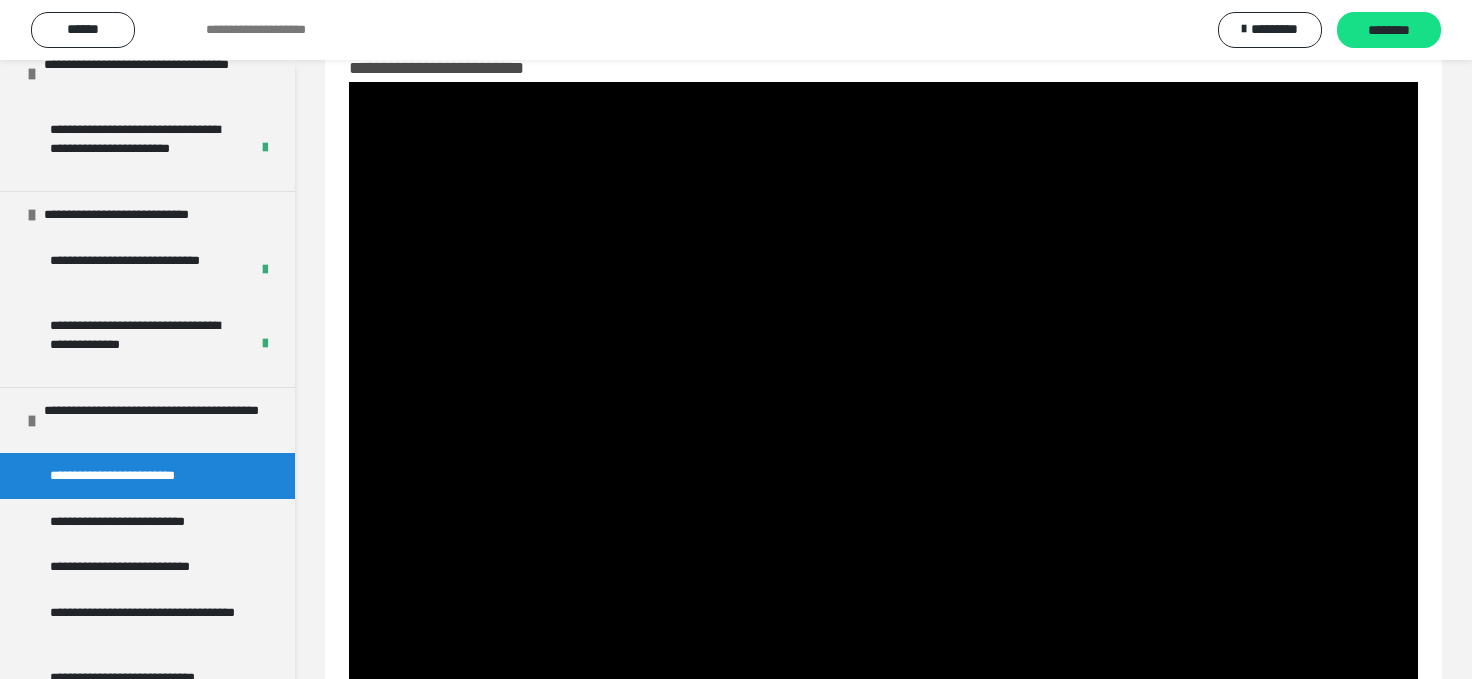 type 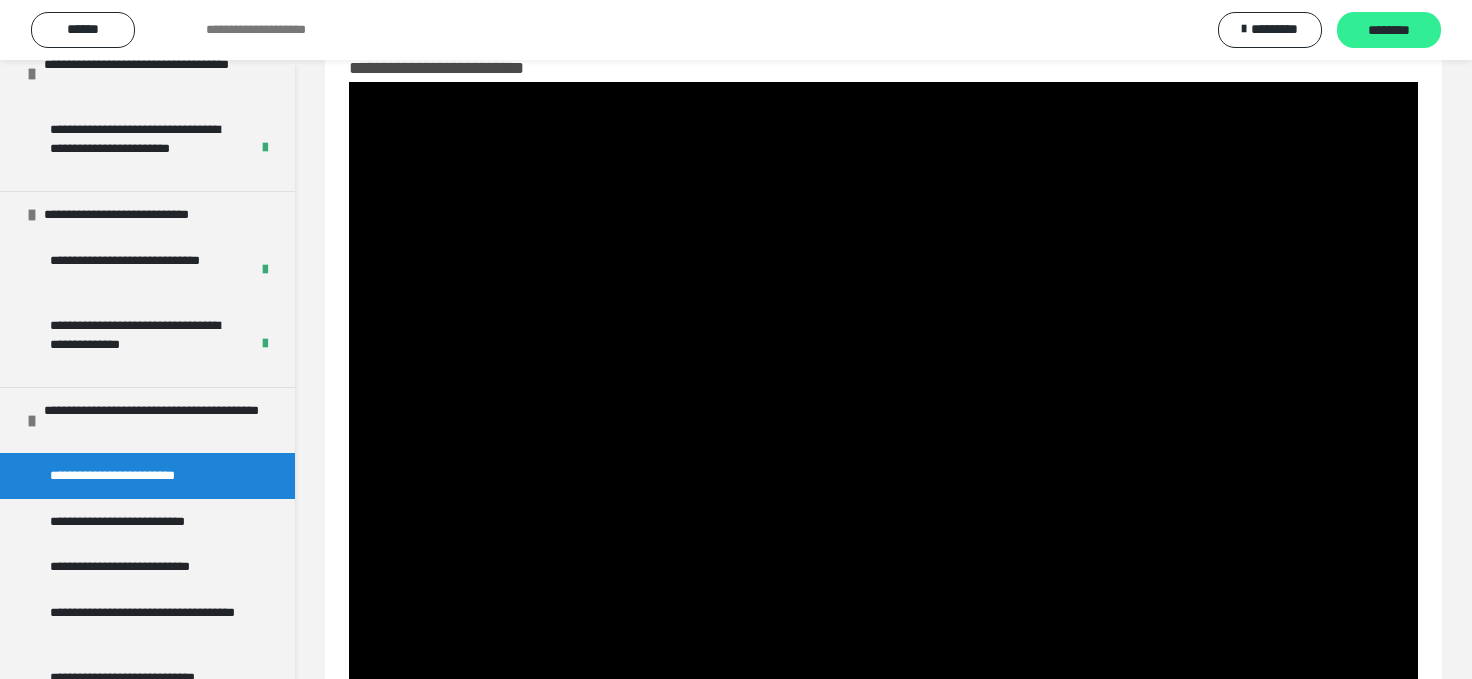click on "********" at bounding box center (1389, 31) 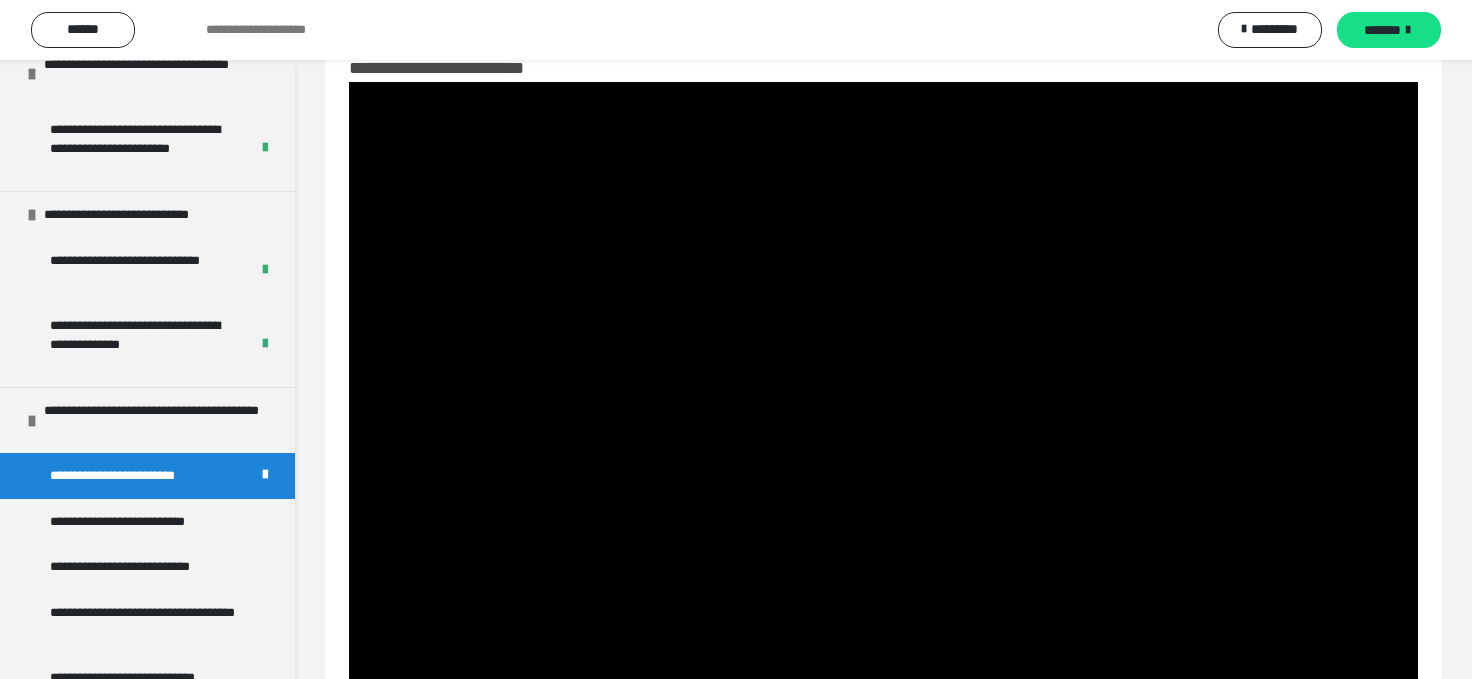 click on "*******" at bounding box center (1382, 30) 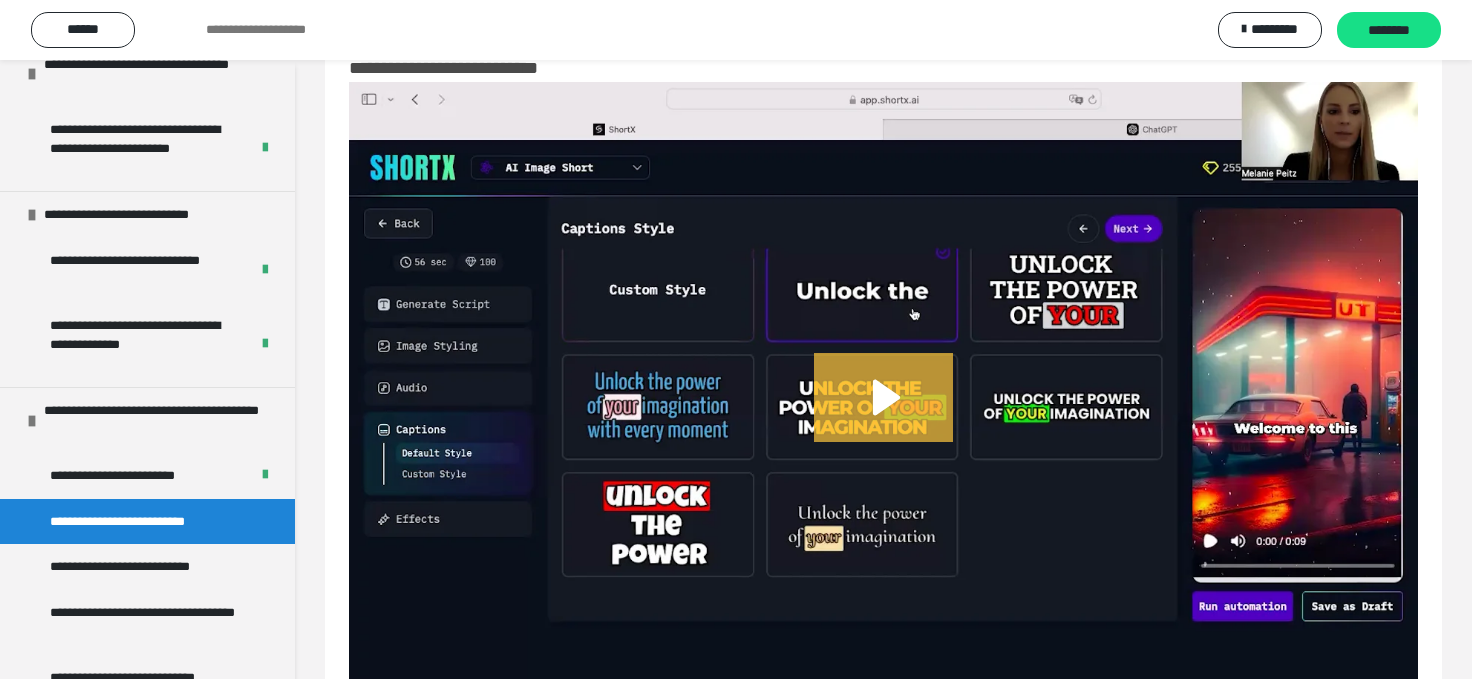 click 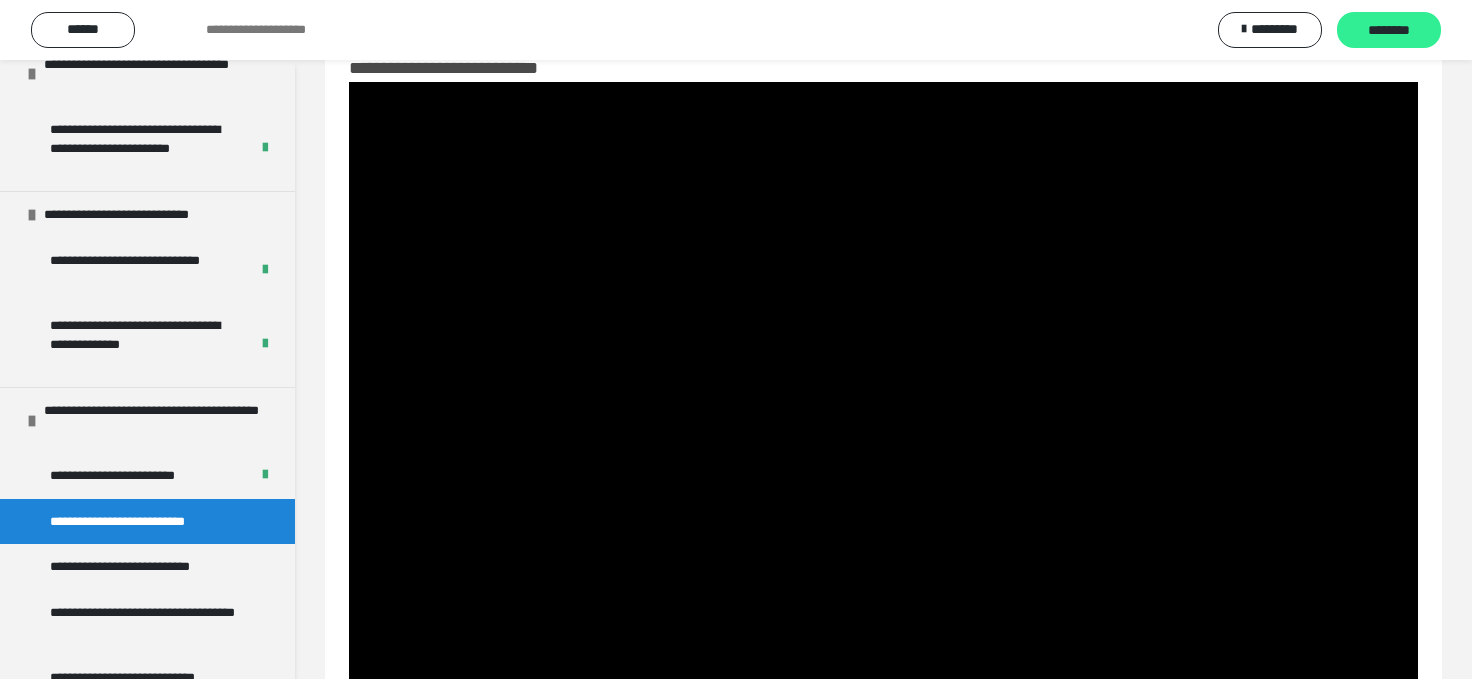 click on "********" at bounding box center [1389, 31] 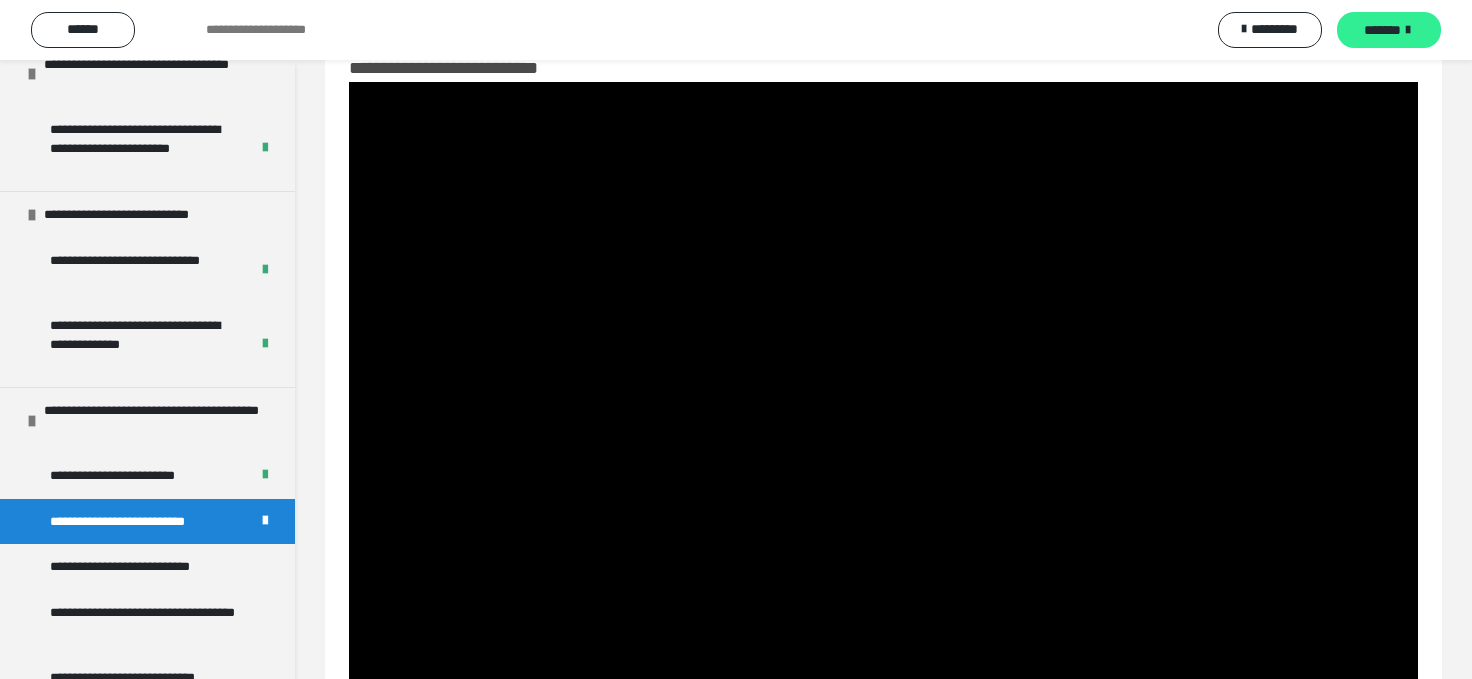 click on "*******" at bounding box center (1382, 30) 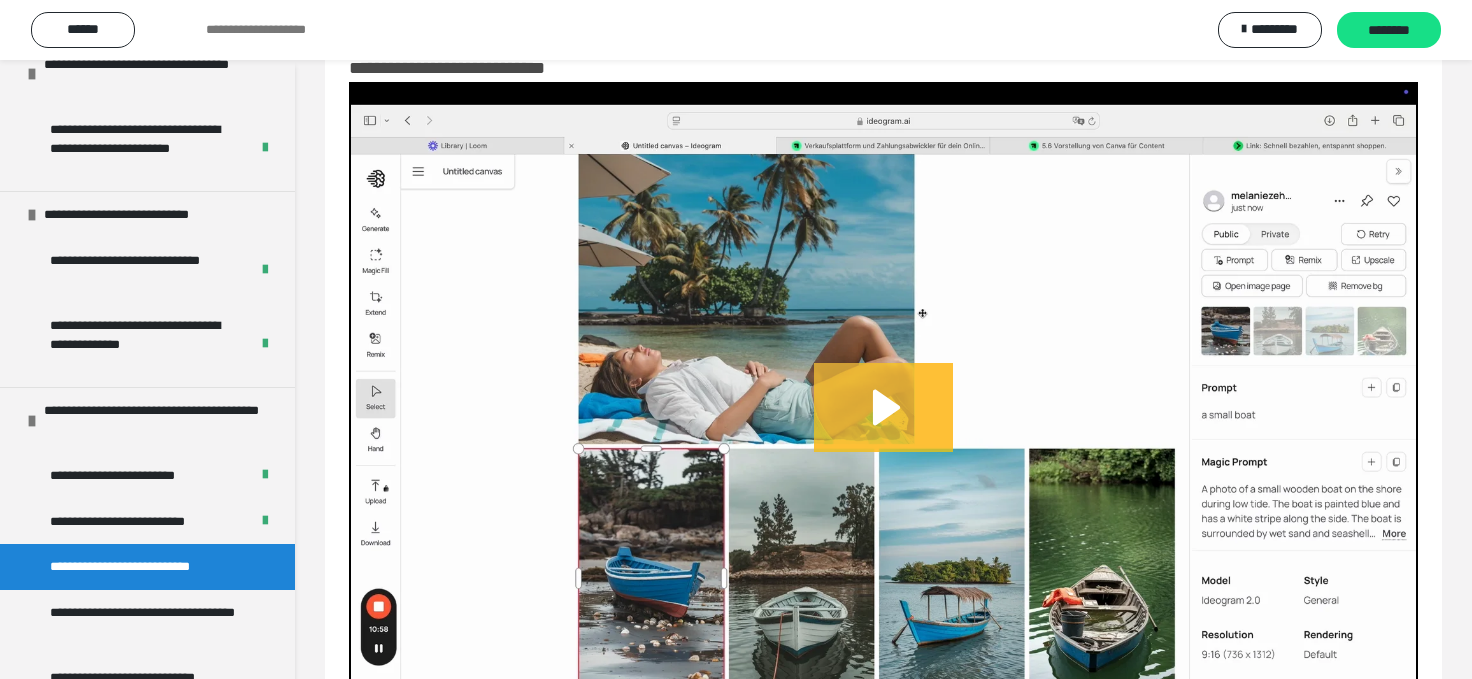 click 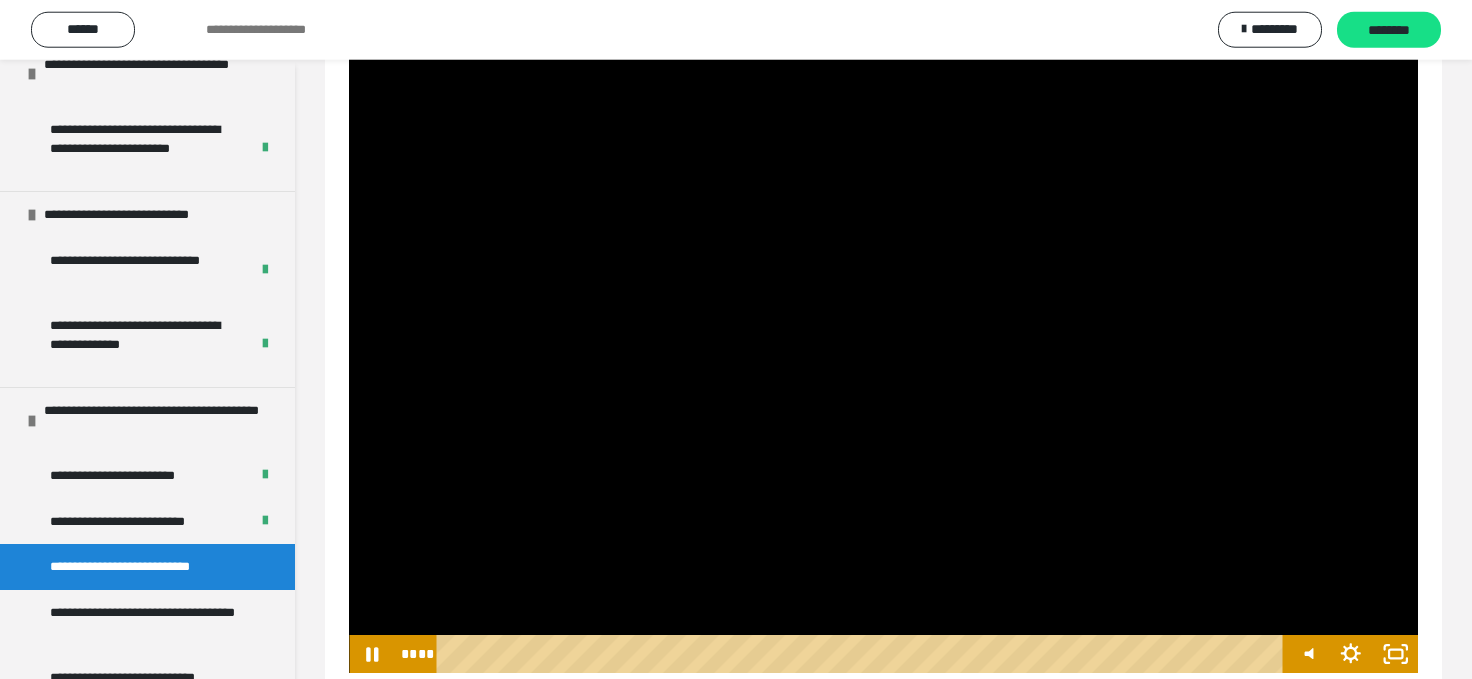 scroll, scrollTop: 207, scrollLeft: 0, axis: vertical 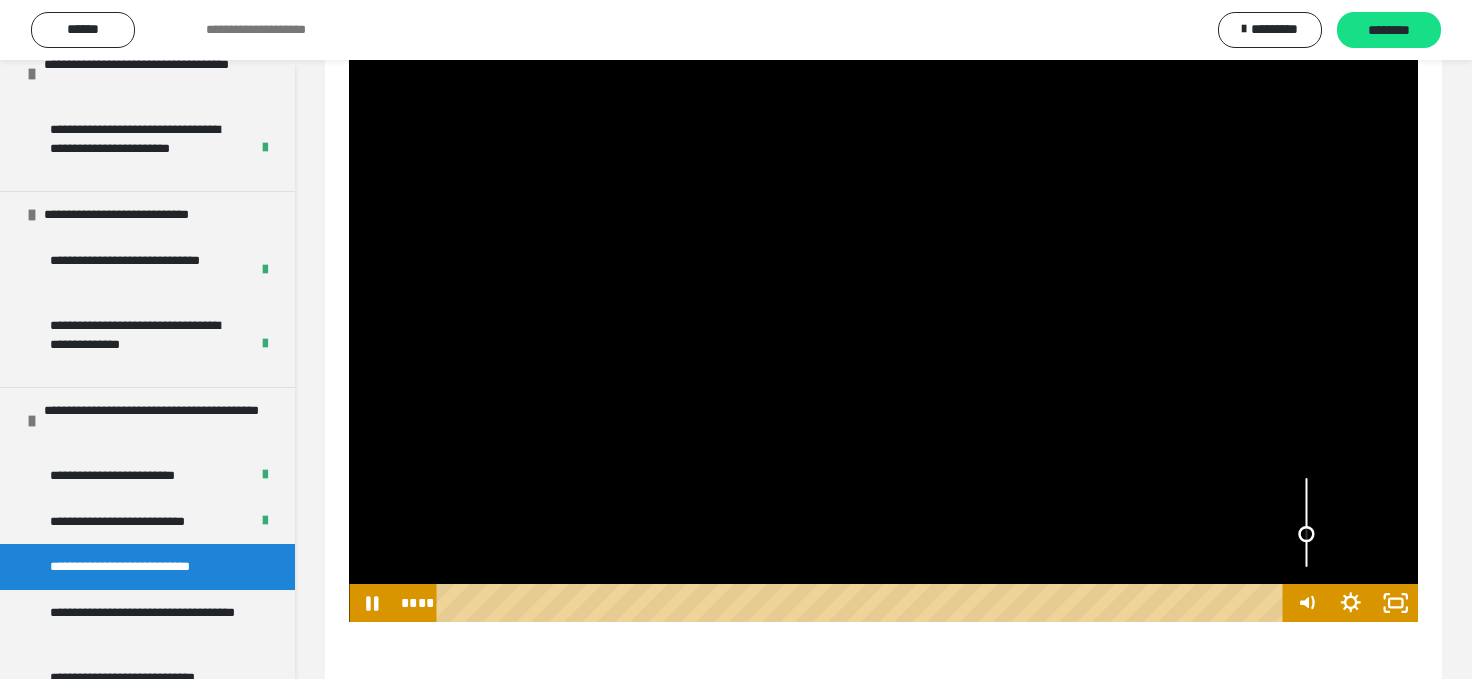 drag, startPoint x: 1313, startPoint y: 551, endPoint x: 1303, endPoint y: 534, distance: 19.723083 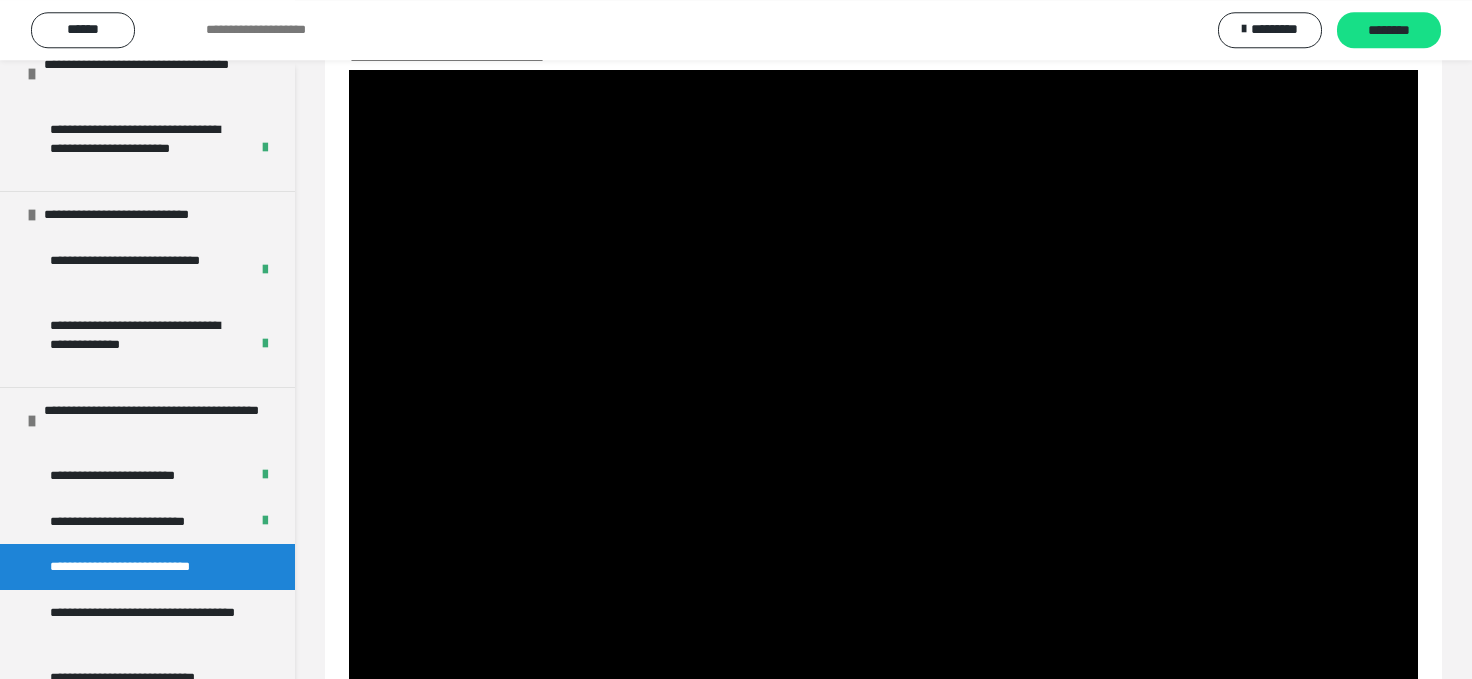 scroll, scrollTop: 0, scrollLeft: 0, axis: both 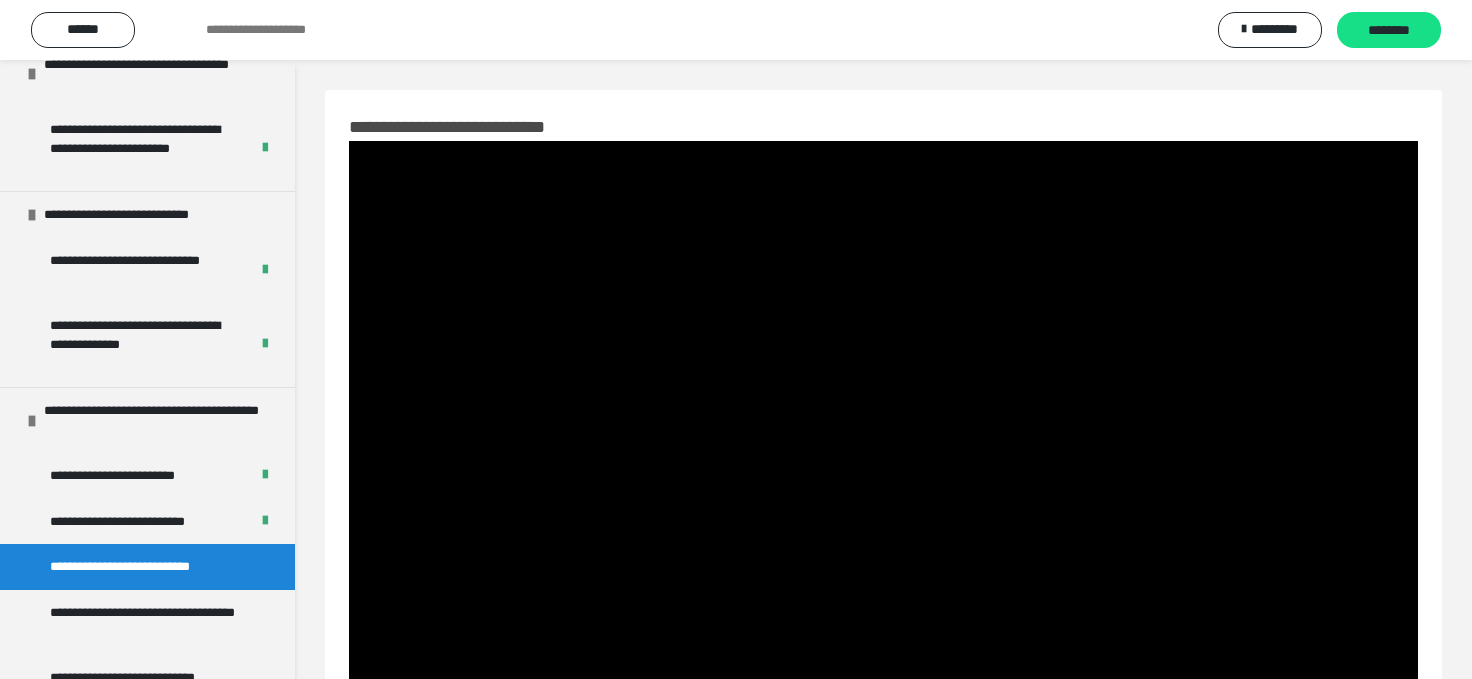 click at bounding box center (883, 485) 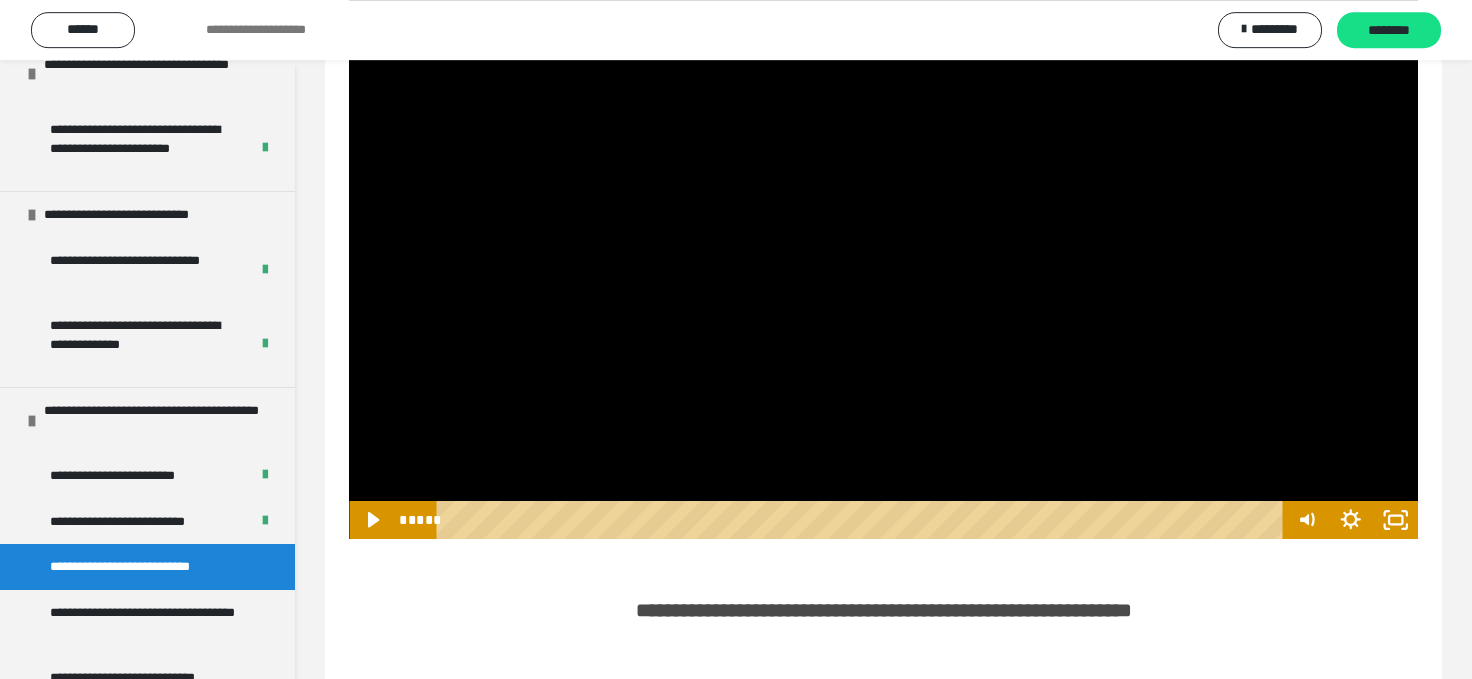 scroll, scrollTop: 294, scrollLeft: 0, axis: vertical 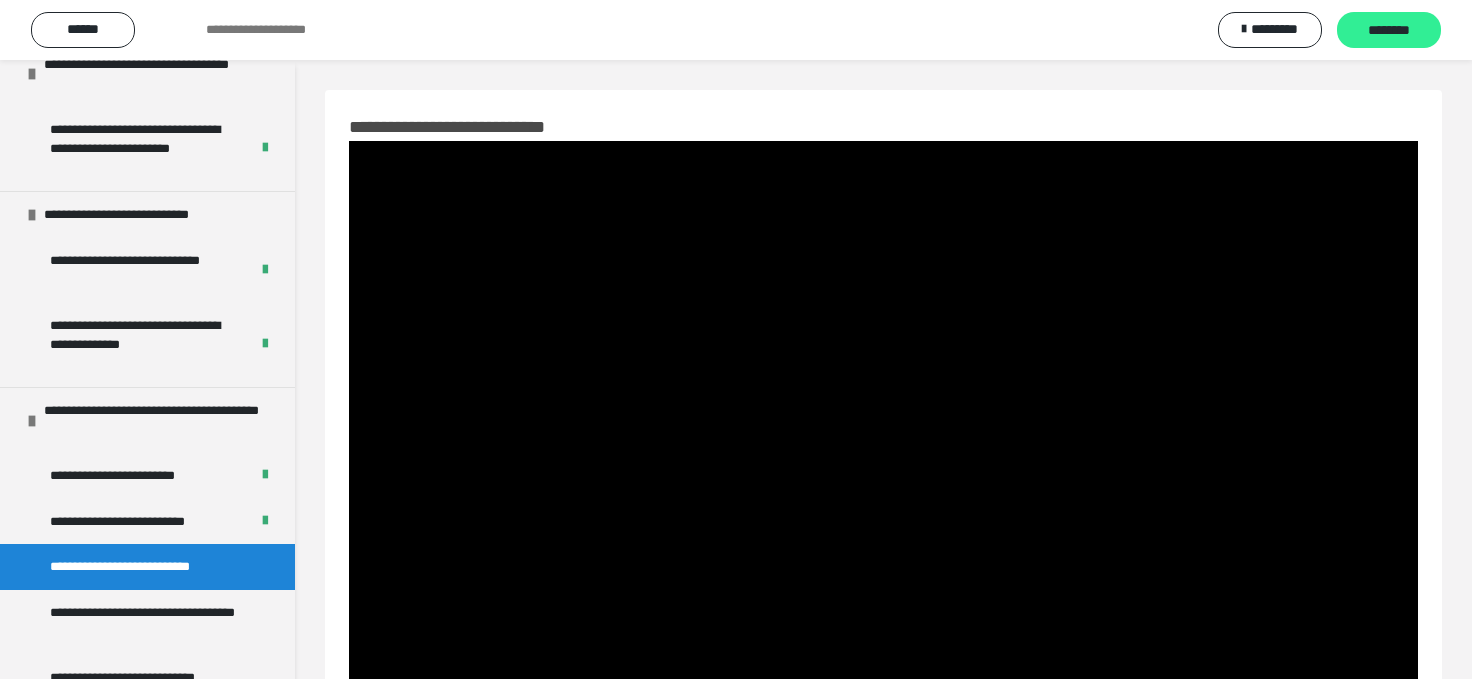 click on "********" at bounding box center [1389, 31] 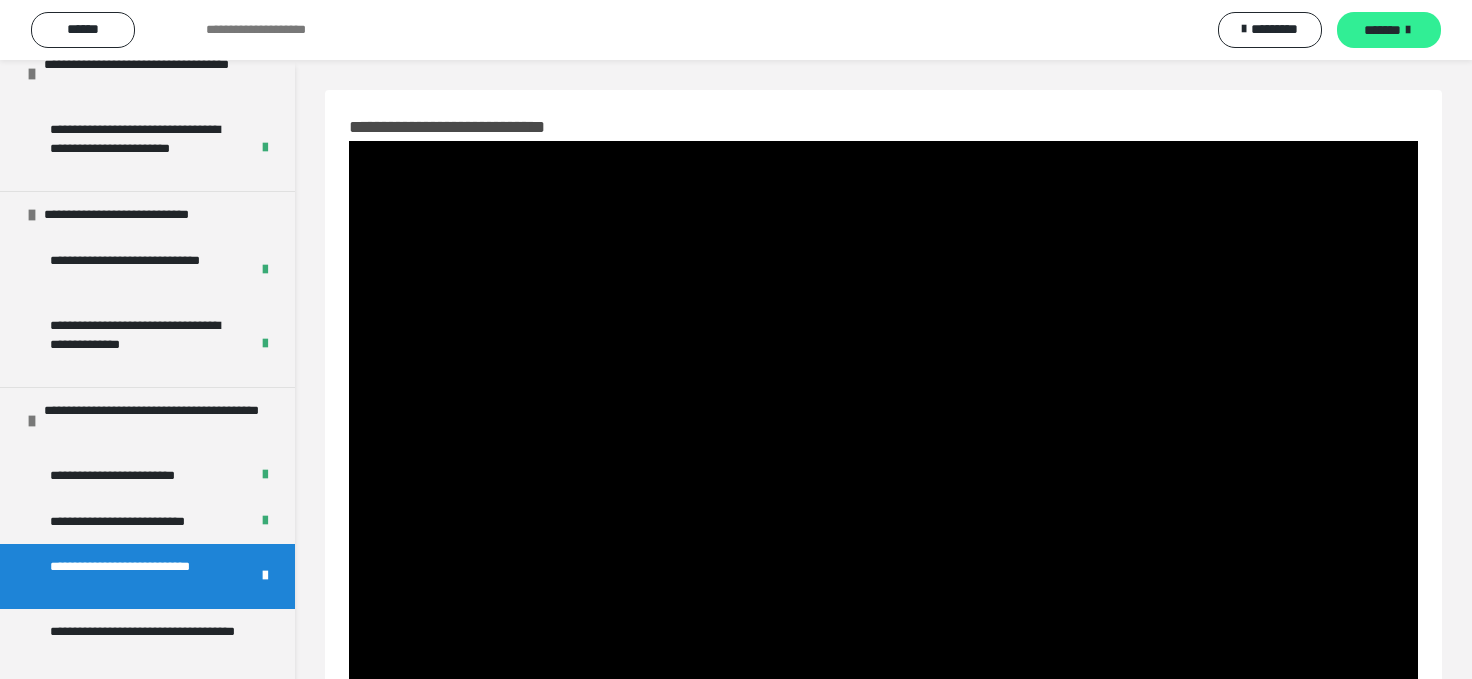 click on "*******" at bounding box center [1382, 30] 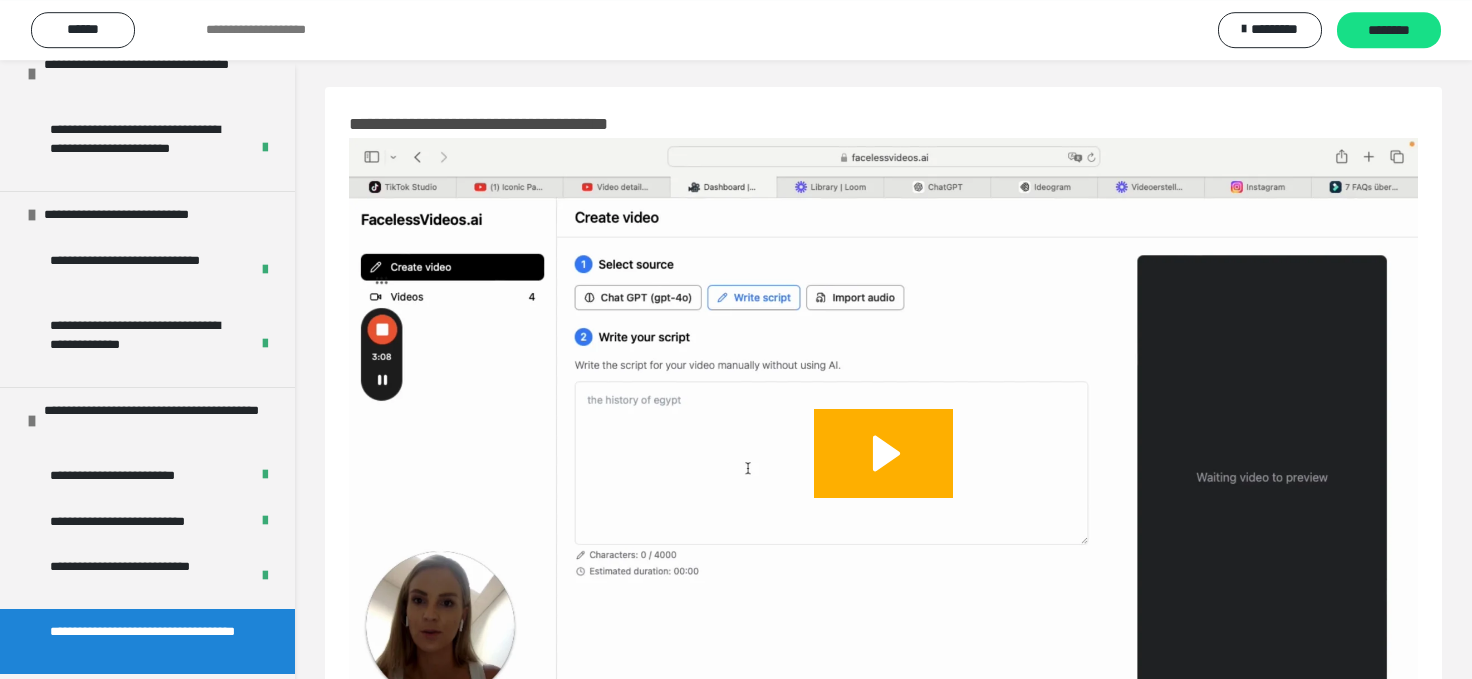 scroll, scrollTop: 0, scrollLeft: 0, axis: both 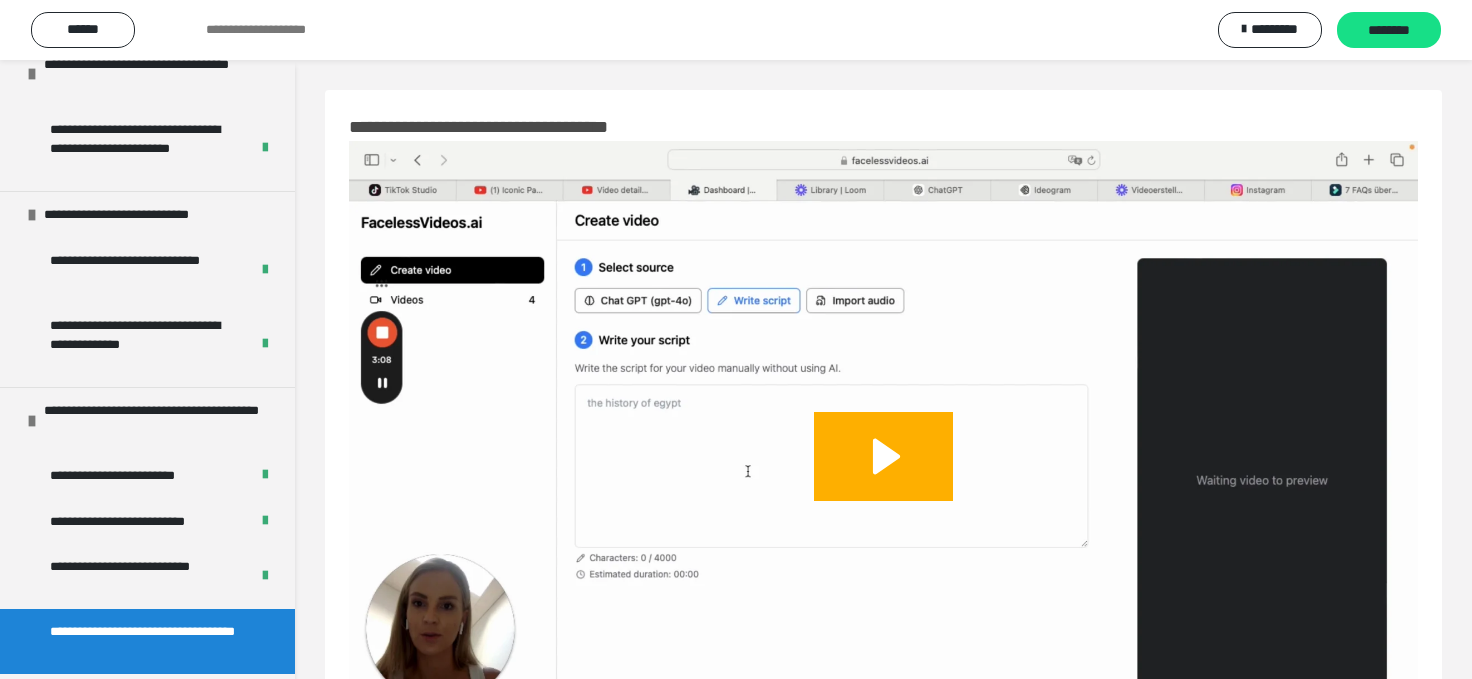 click on "**********" at bounding box center (736, 30) 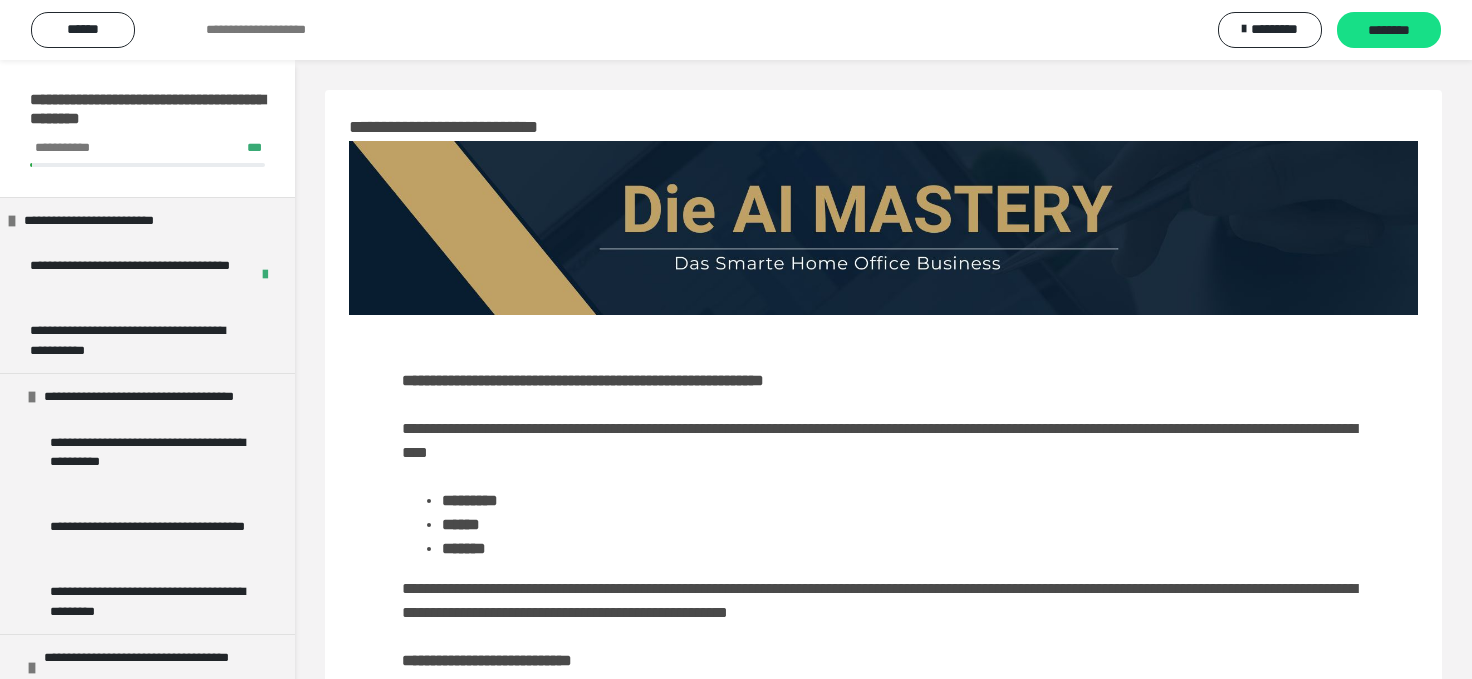 scroll, scrollTop: 501, scrollLeft: 0, axis: vertical 